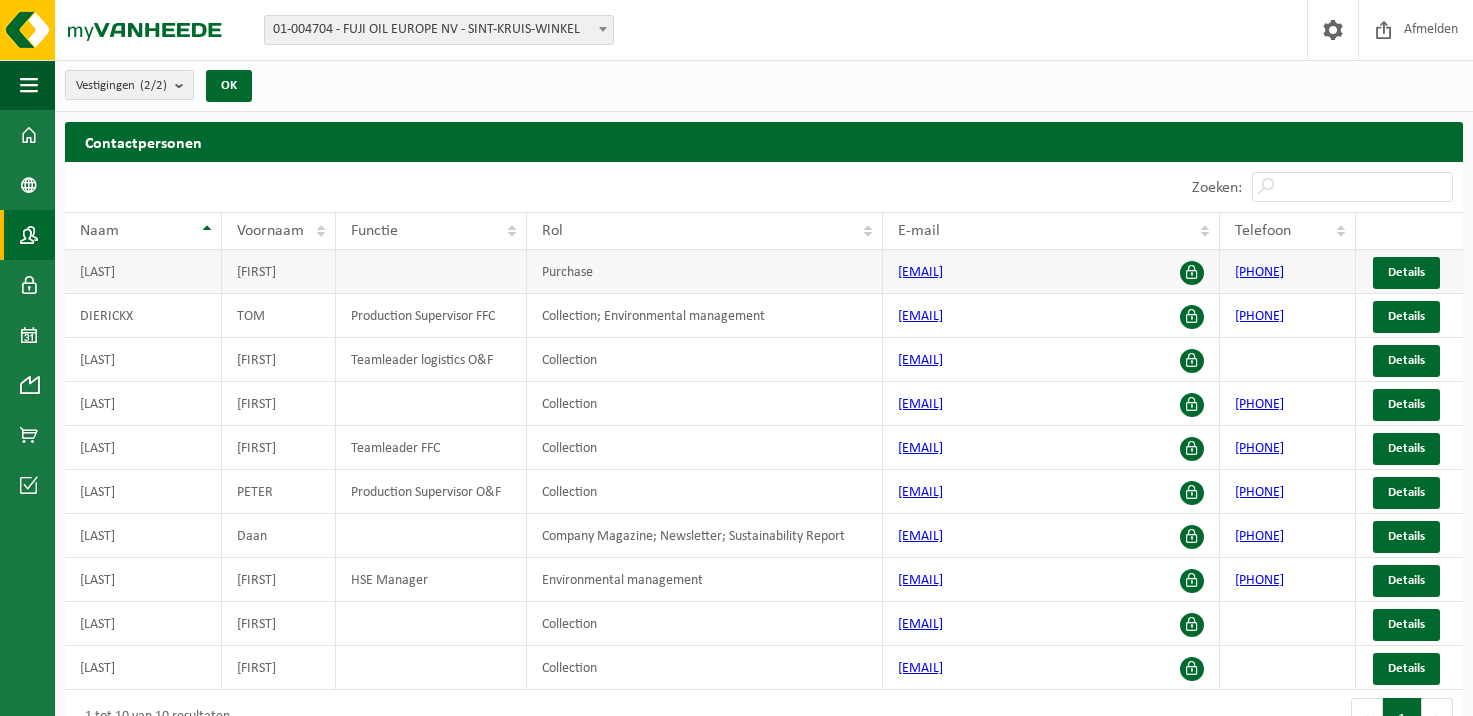 scroll, scrollTop: 0, scrollLeft: 0, axis: both 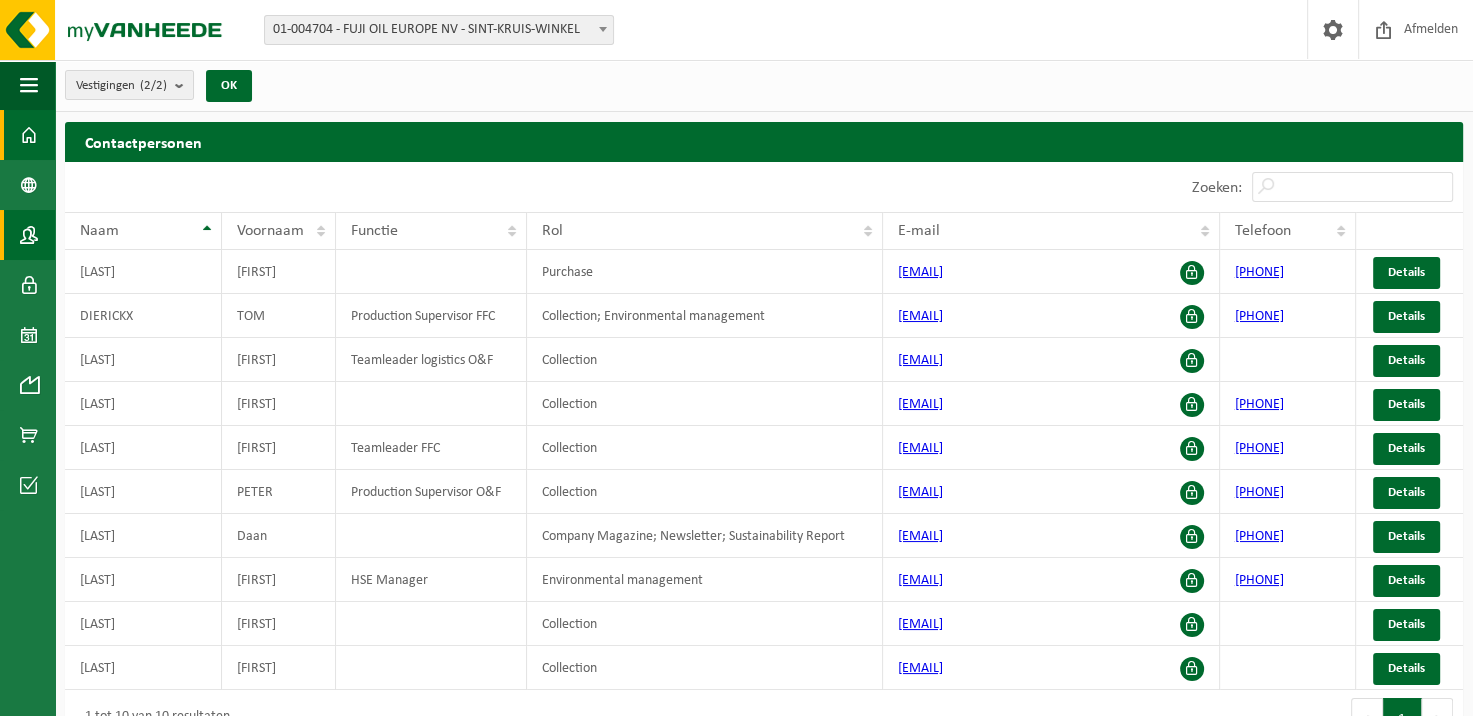 click at bounding box center [29, 135] 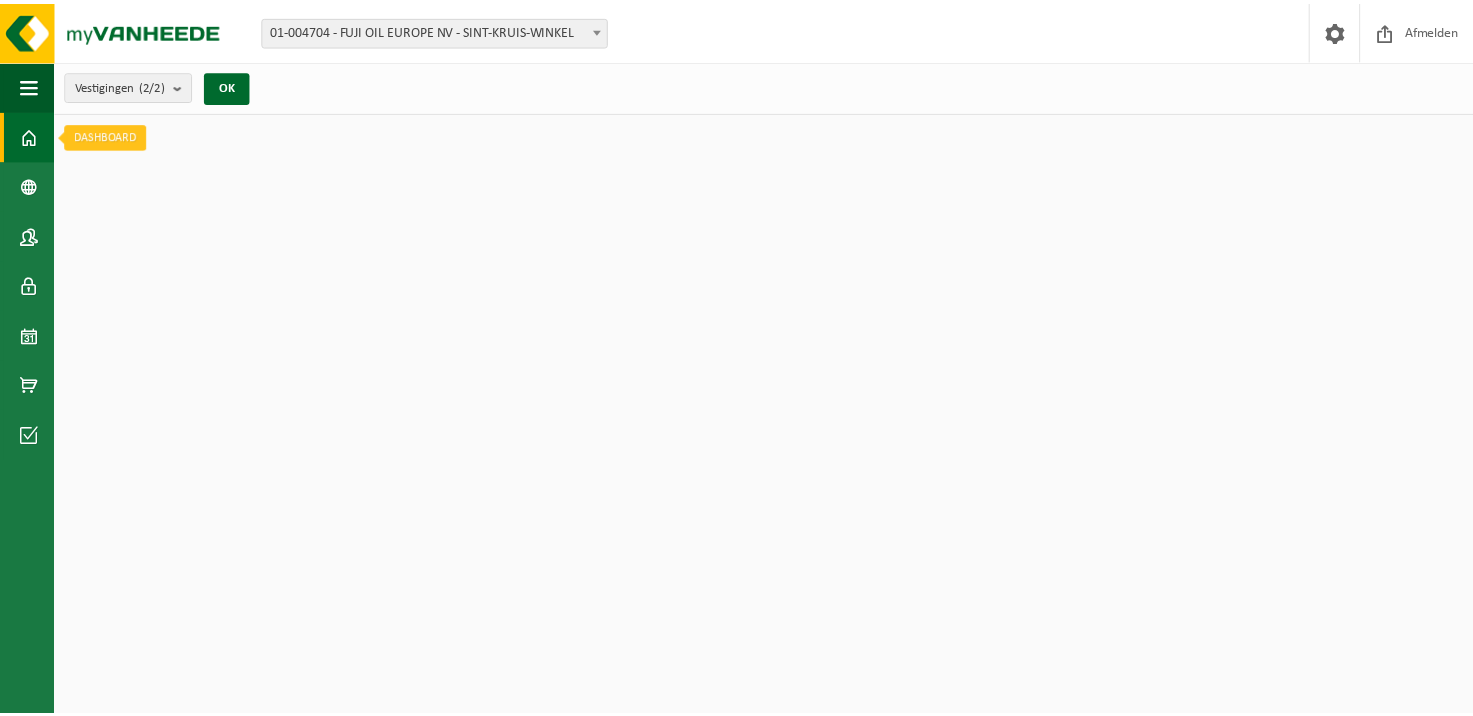 scroll, scrollTop: 0, scrollLeft: 0, axis: both 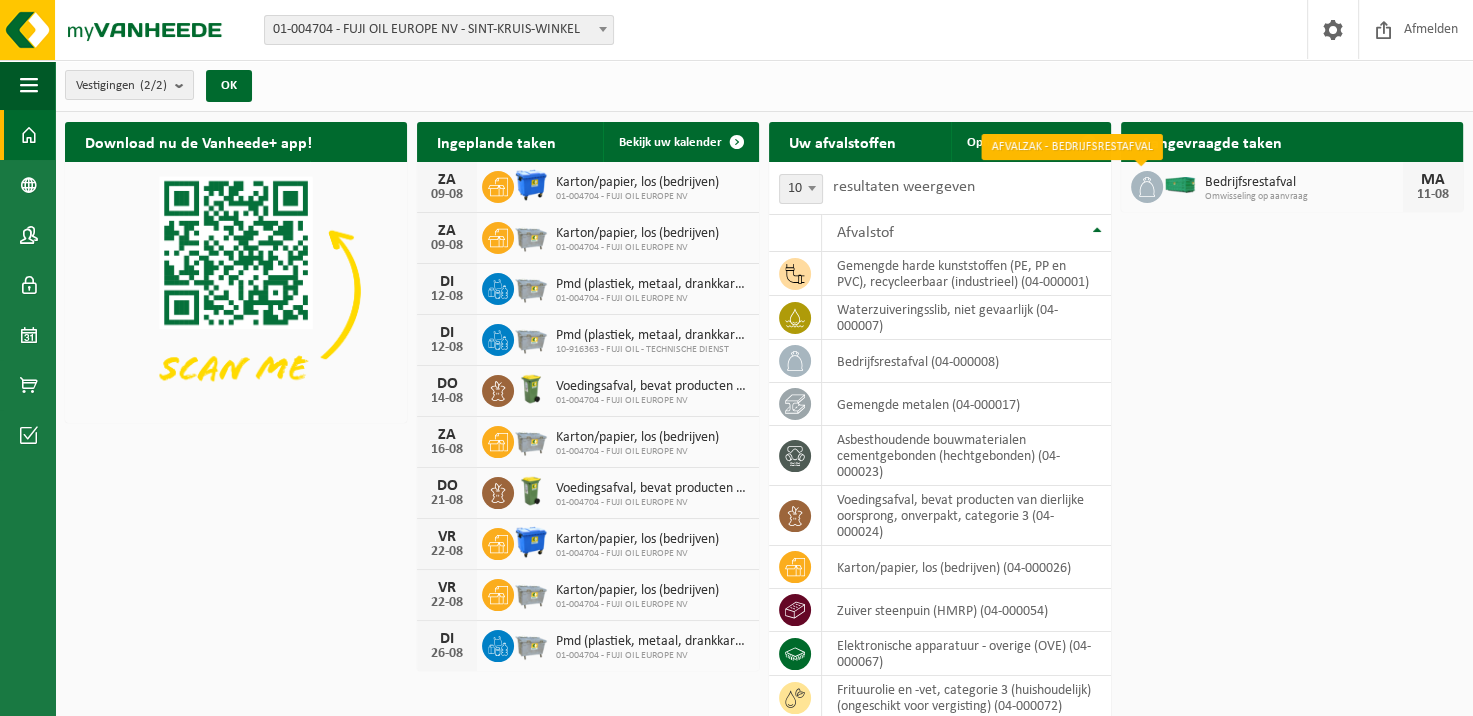 click 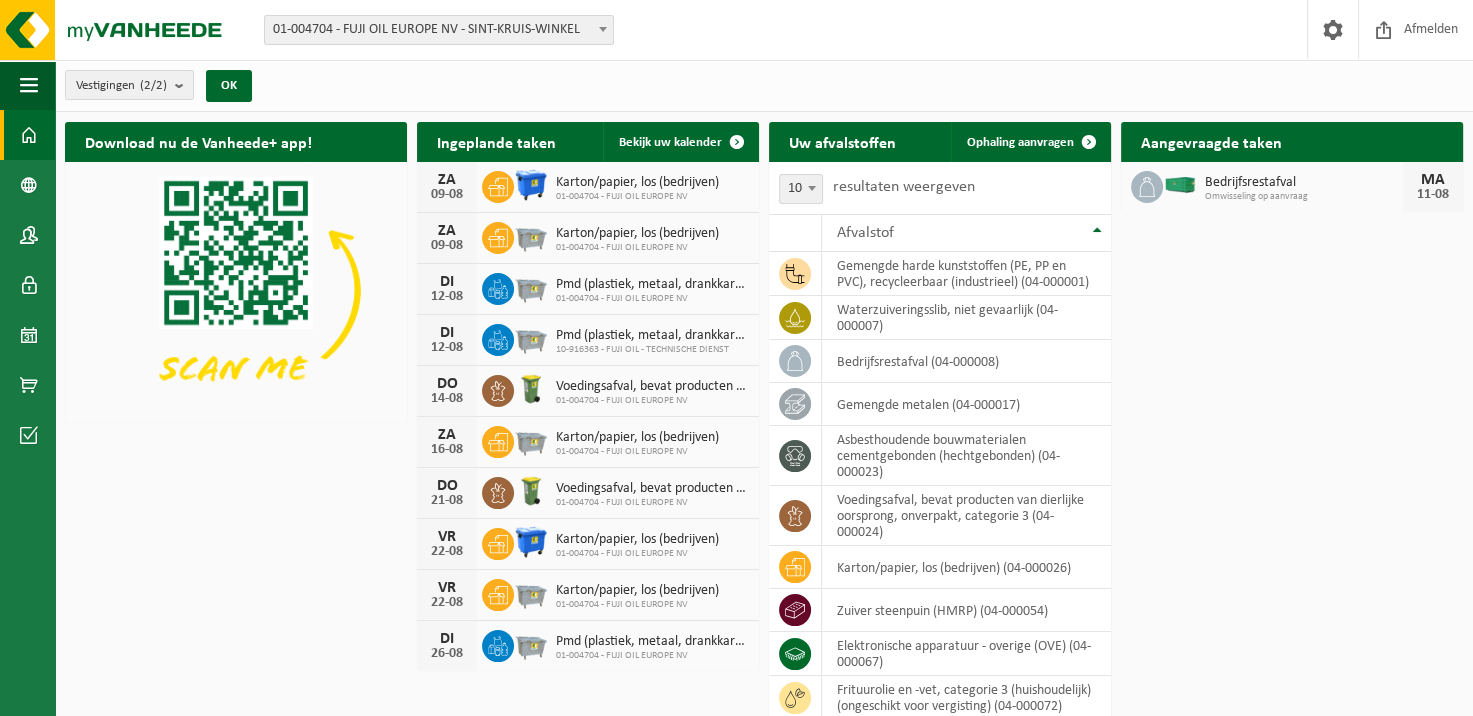 drag, startPoint x: 1160, startPoint y: 189, endPoint x: 145, endPoint y: 404, distance: 1037.5211 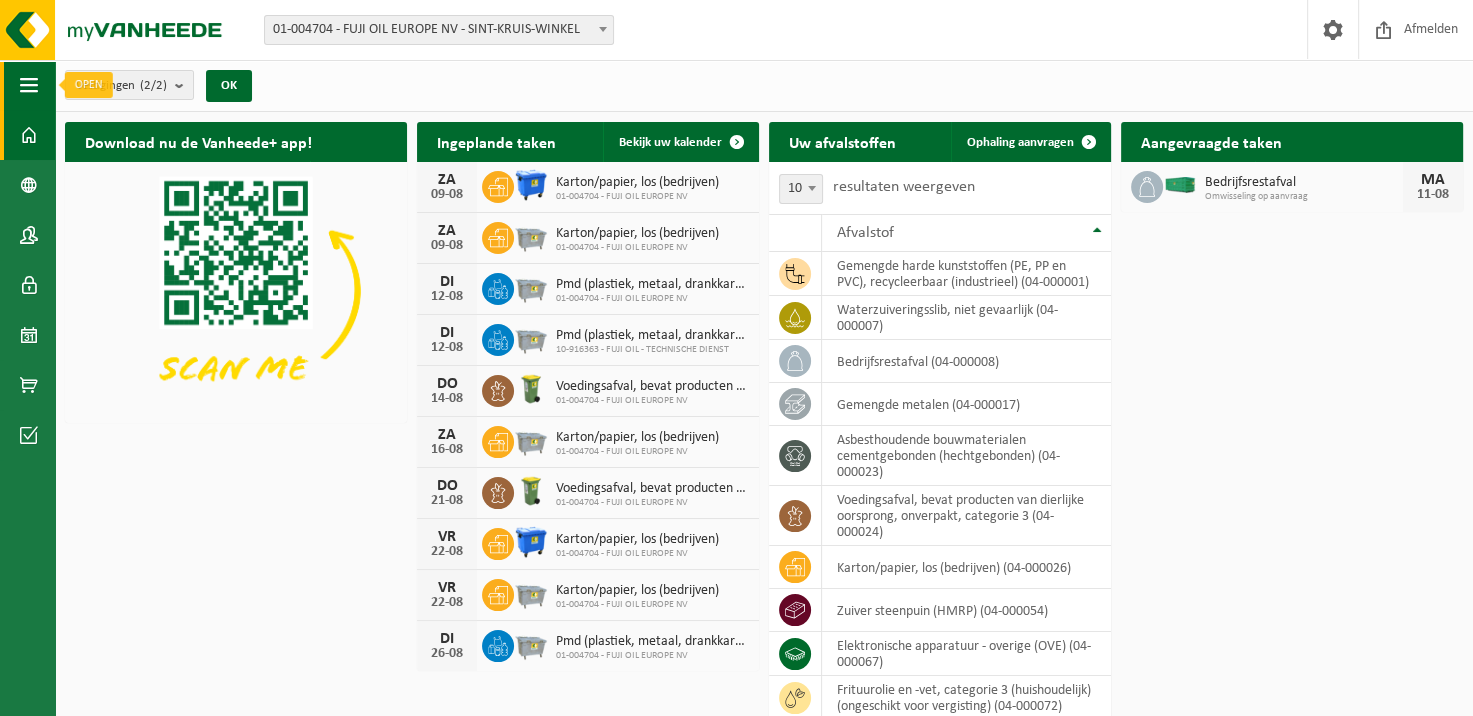click on "Navigatie" at bounding box center (27, 85) 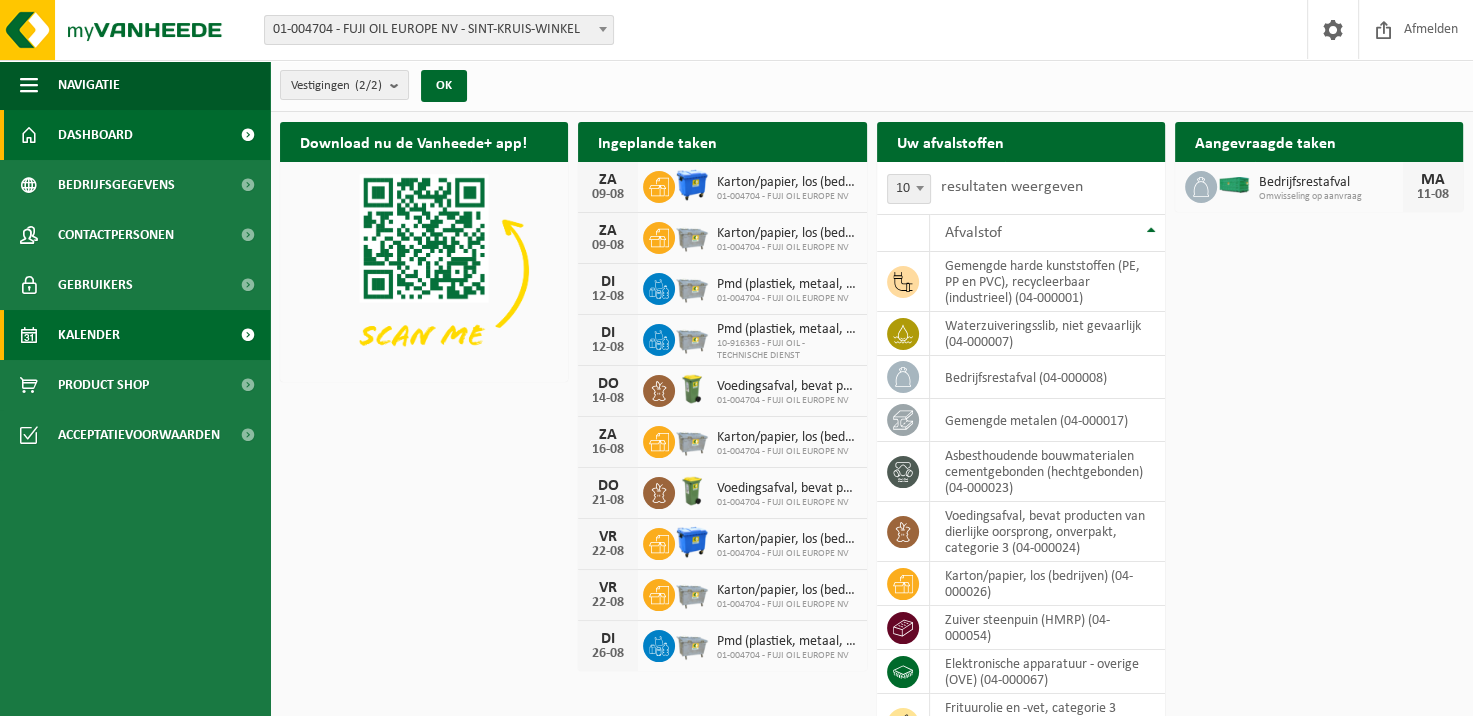 click on "Kalender" at bounding box center (135, 335) 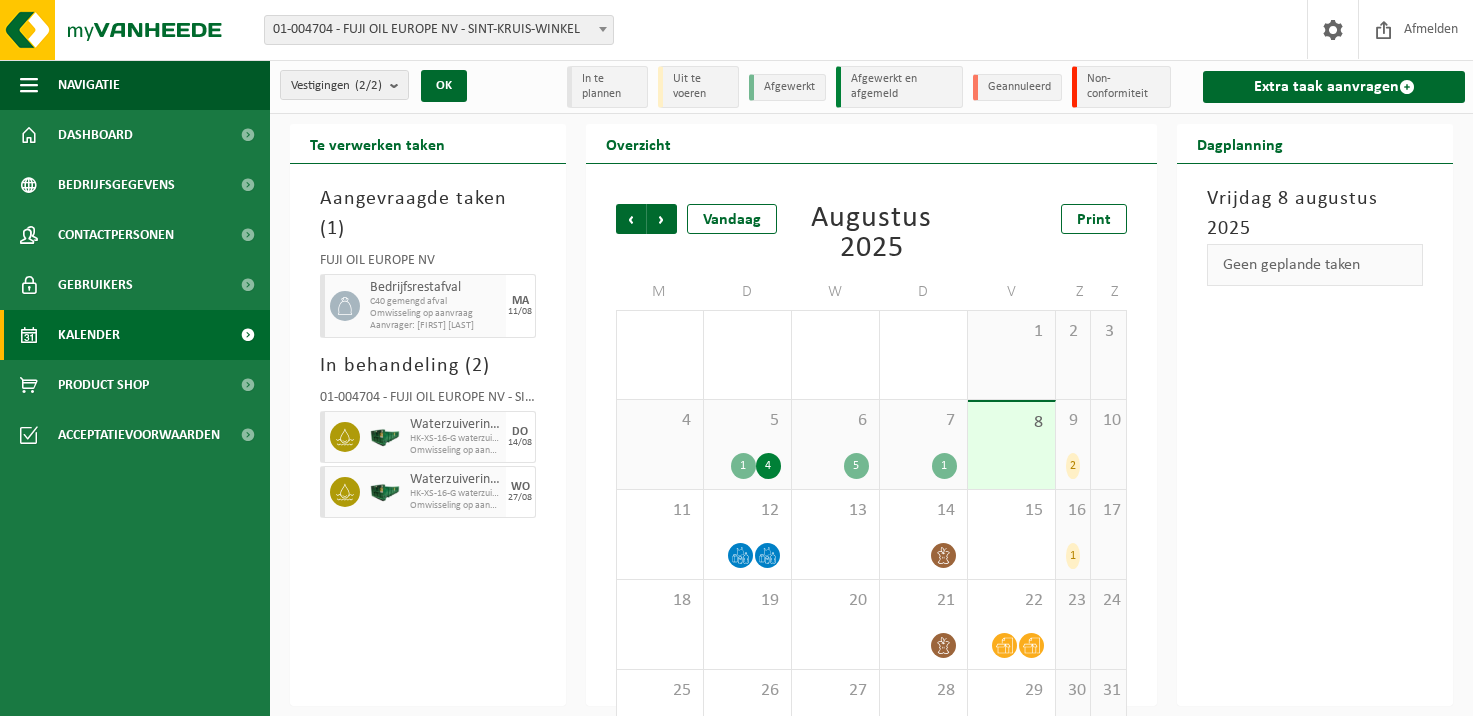 scroll, scrollTop: 0, scrollLeft: 0, axis: both 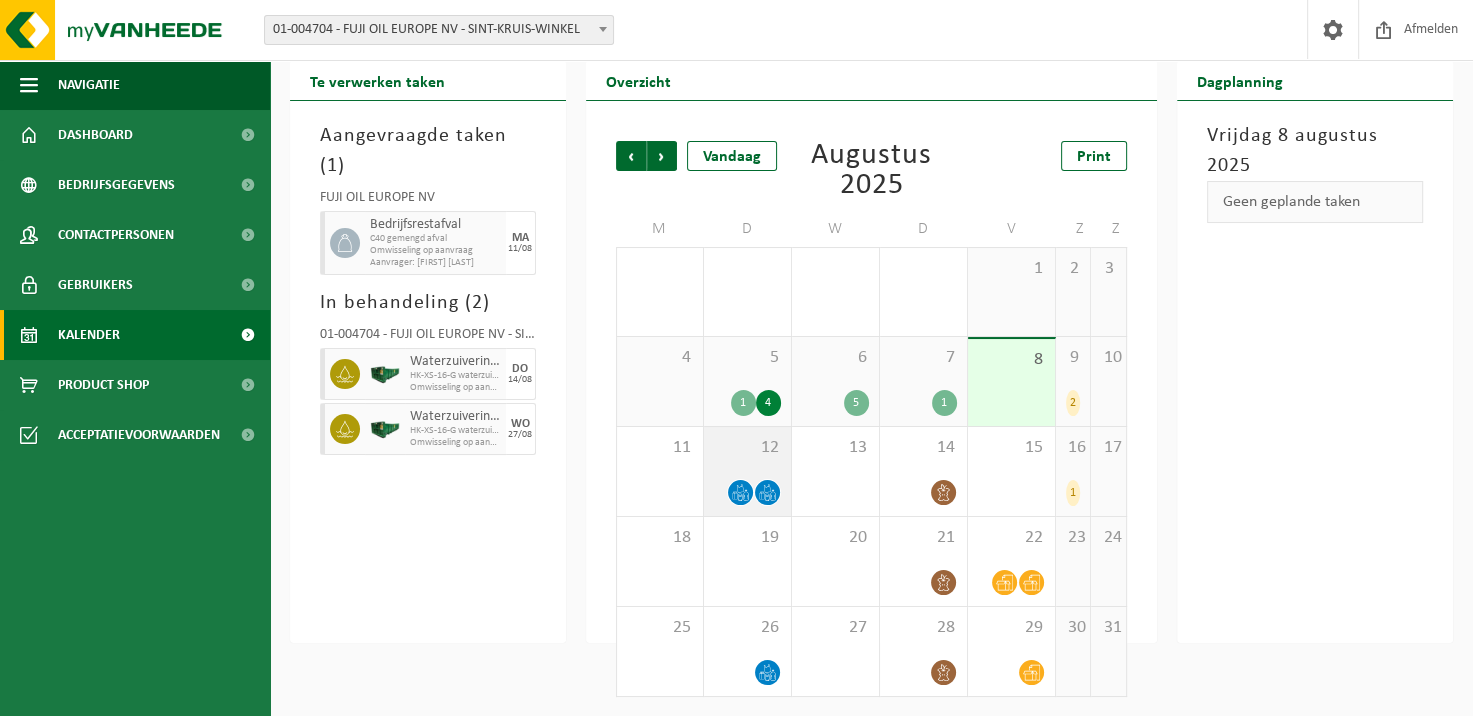 click 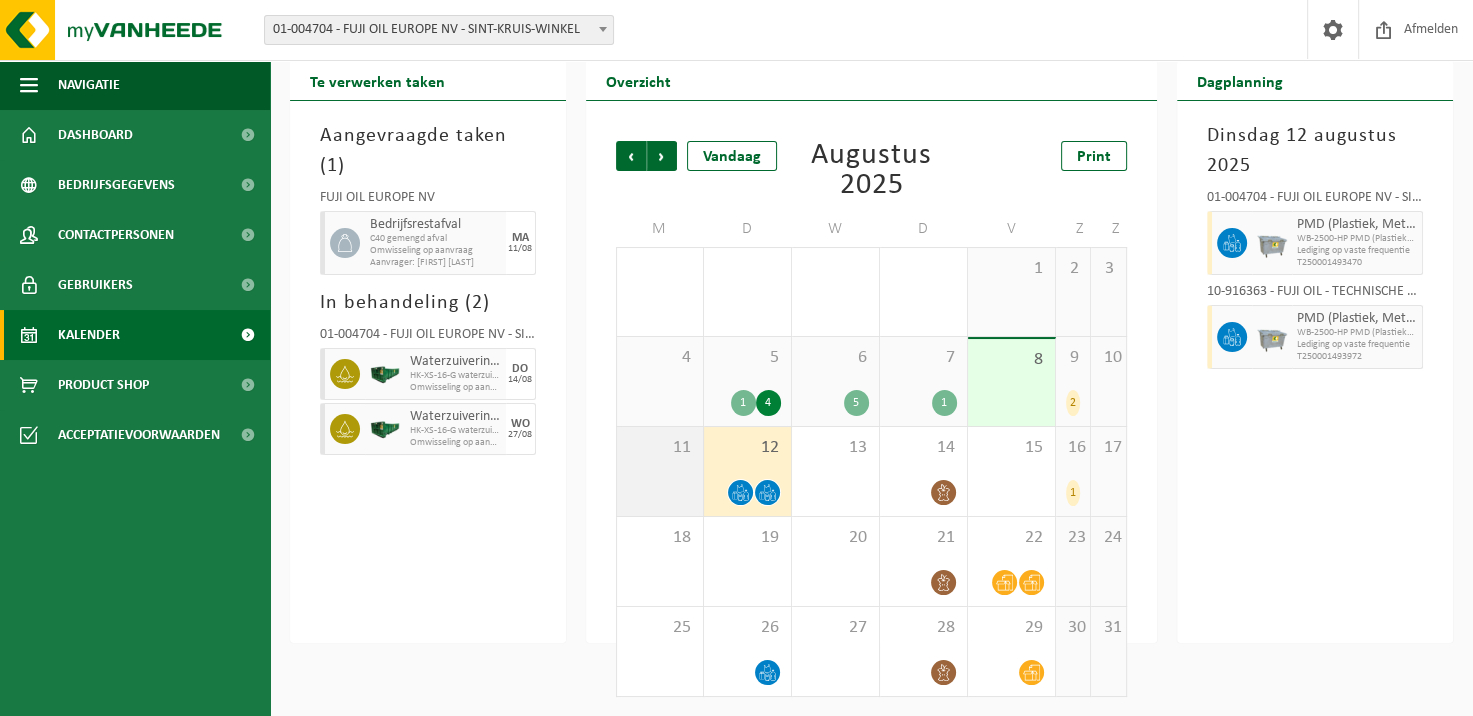 click on "11" at bounding box center [660, 471] 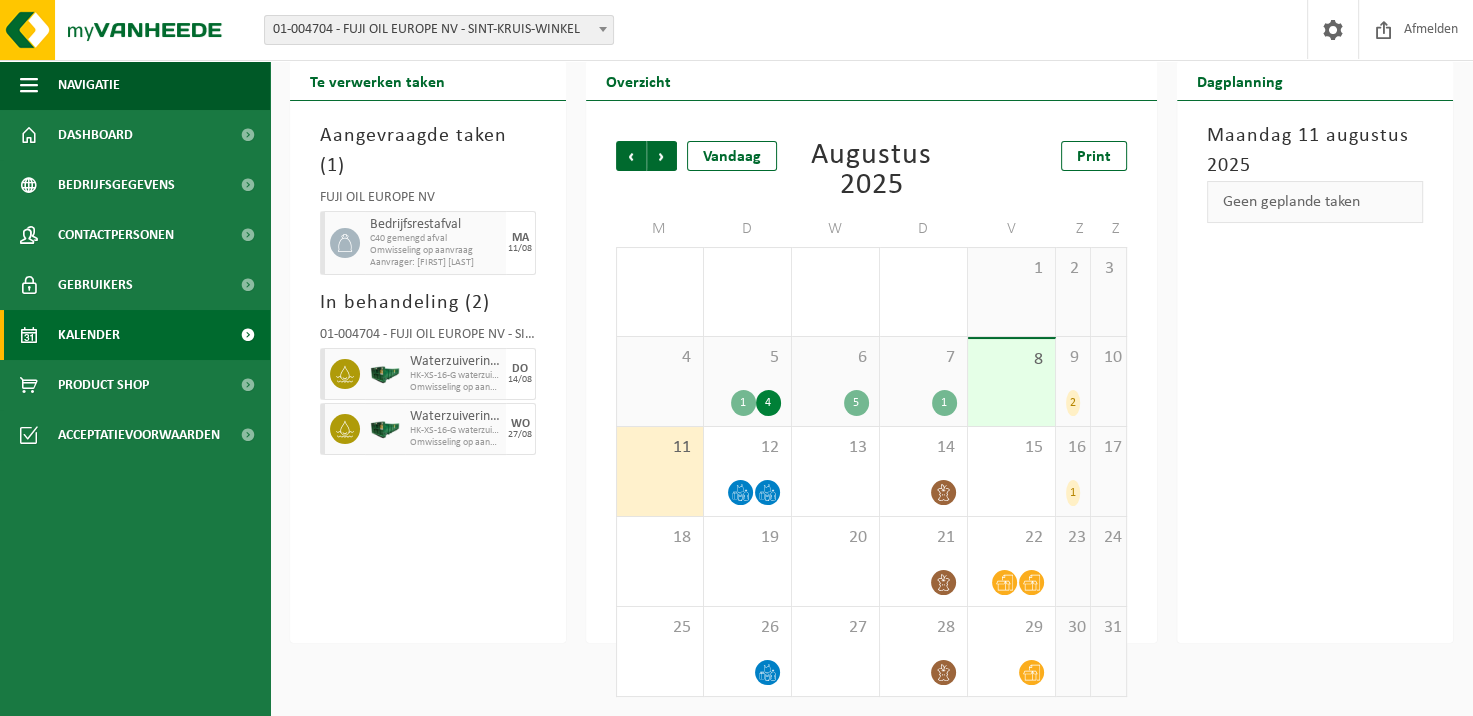 click on "Aangevraagde taken ( 1 )          FUJI OIL EUROPE NV                       Bedrijfsrestafval   C40 gemengd afval   Omwisseling op aanvraag   Aanvrager: Tom Hilderson        MA     11/08               In behandeling ( 2 )          01-004704 - FUJI OIL EUROPE NV - SINT-KRUIS-WINKEL                                 Waterzuiveringsslib, niet gevaarlijk   HK-XS-16-G waterzuiveringsslib, (met verhoogde achterkant)   Omwisseling op aanvraag              DO     14/08                                      Waterzuiveringsslib, niet gevaarlijk   HK-XS-16-G waterzuiveringsslib, (met verhoogde achterkant)   Omwisseling op aanvraag              WO     27/08" at bounding box center [428, 372] 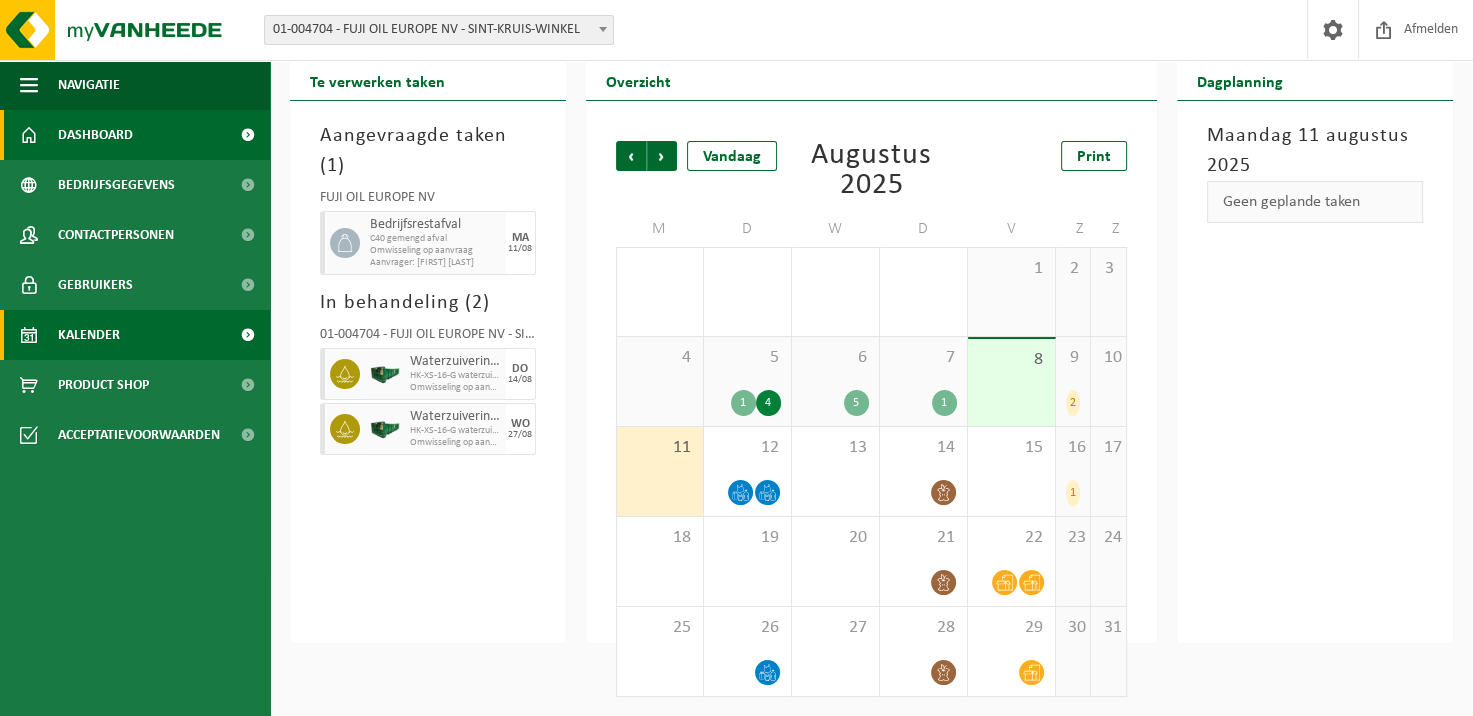 click on "Dashboard" at bounding box center (135, 135) 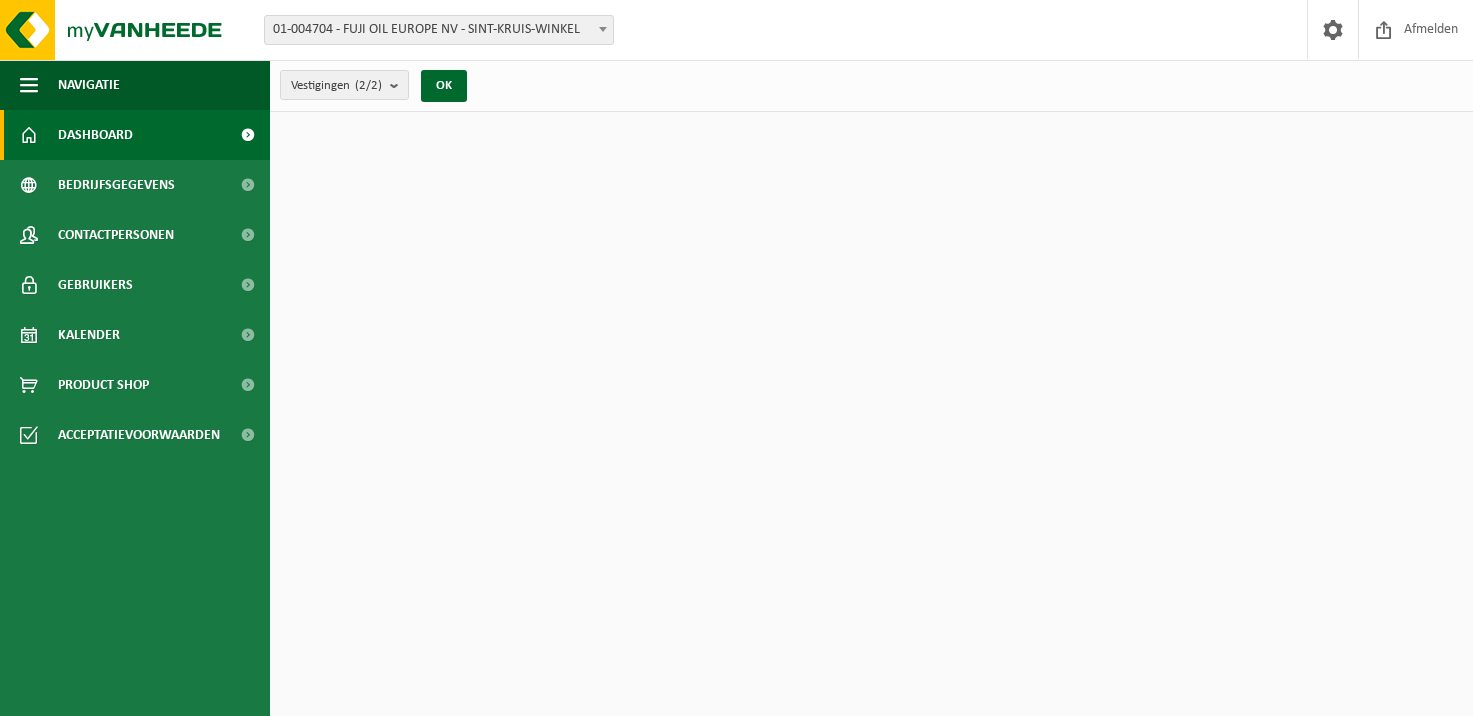 scroll, scrollTop: 0, scrollLeft: 0, axis: both 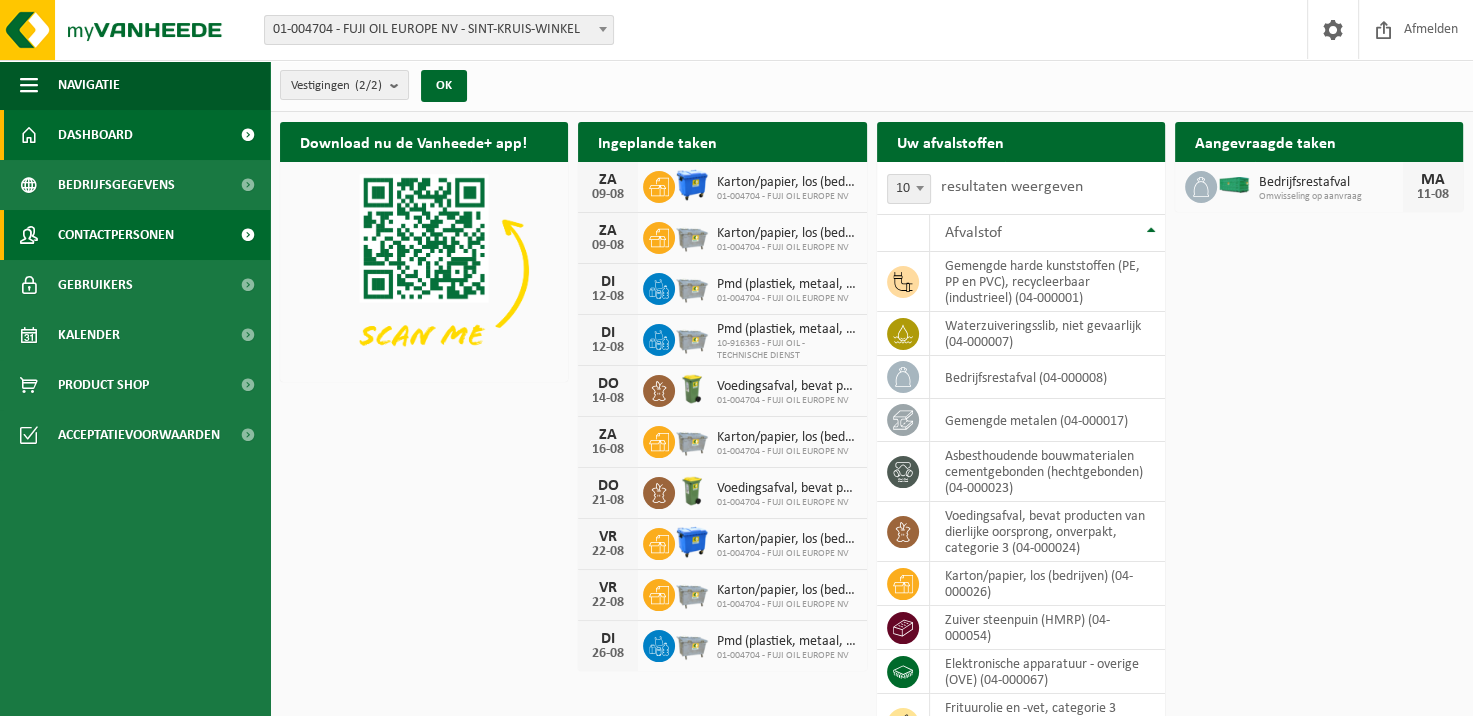 click on "Contactpersonen" at bounding box center [116, 235] 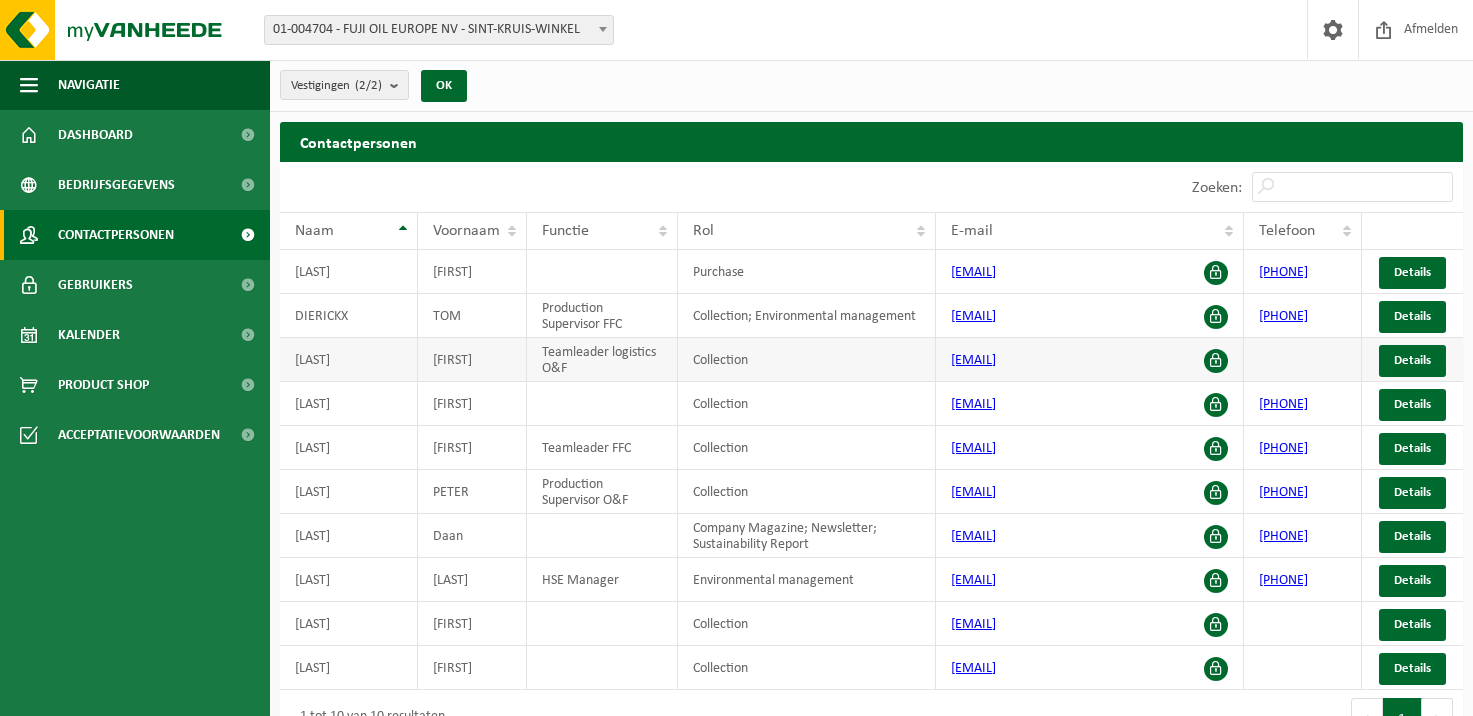 scroll, scrollTop: 0, scrollLeft: 0, axis: both 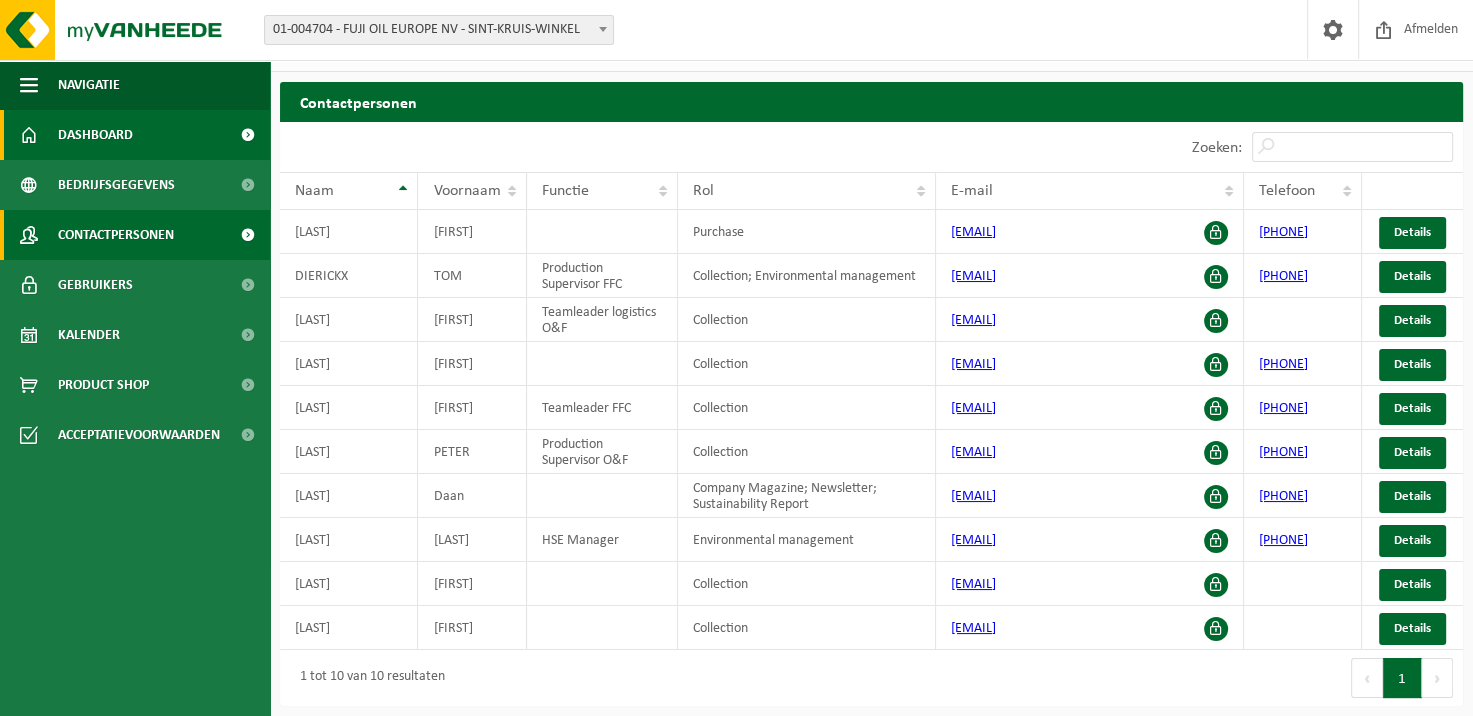 click on "Dashboard" at bounding box center [135, 135] 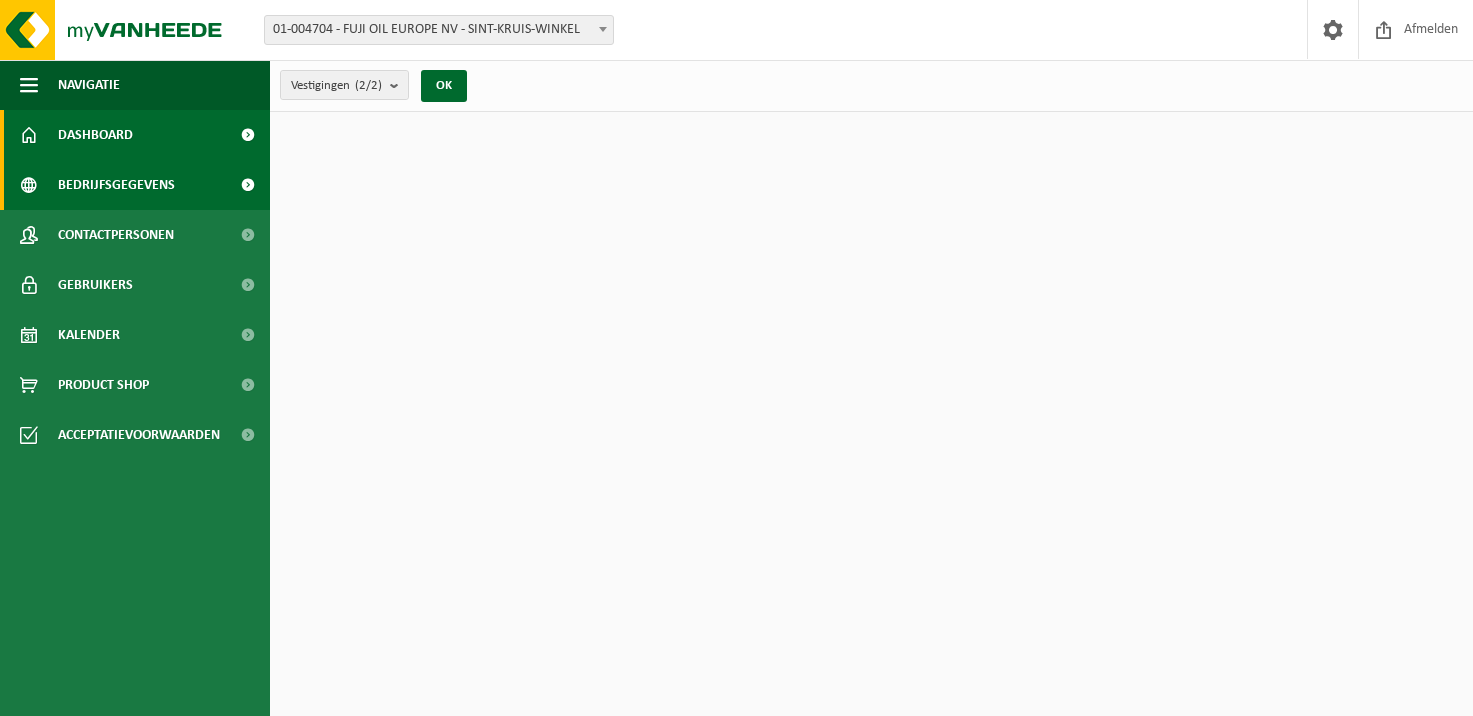 scroll, scrollTop: 0, scrollLeft: 0, axis: both 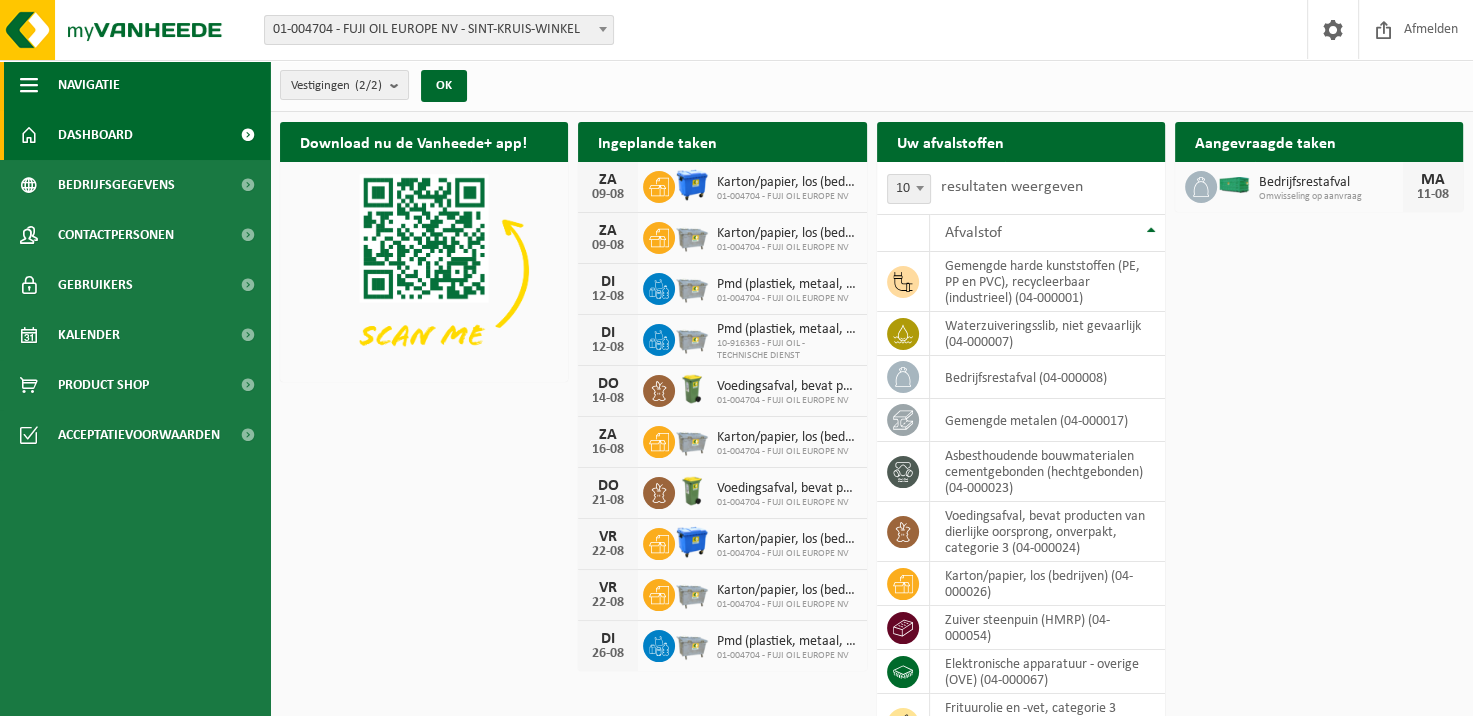 click on "Navigatie" at bounding box center (135, 85) 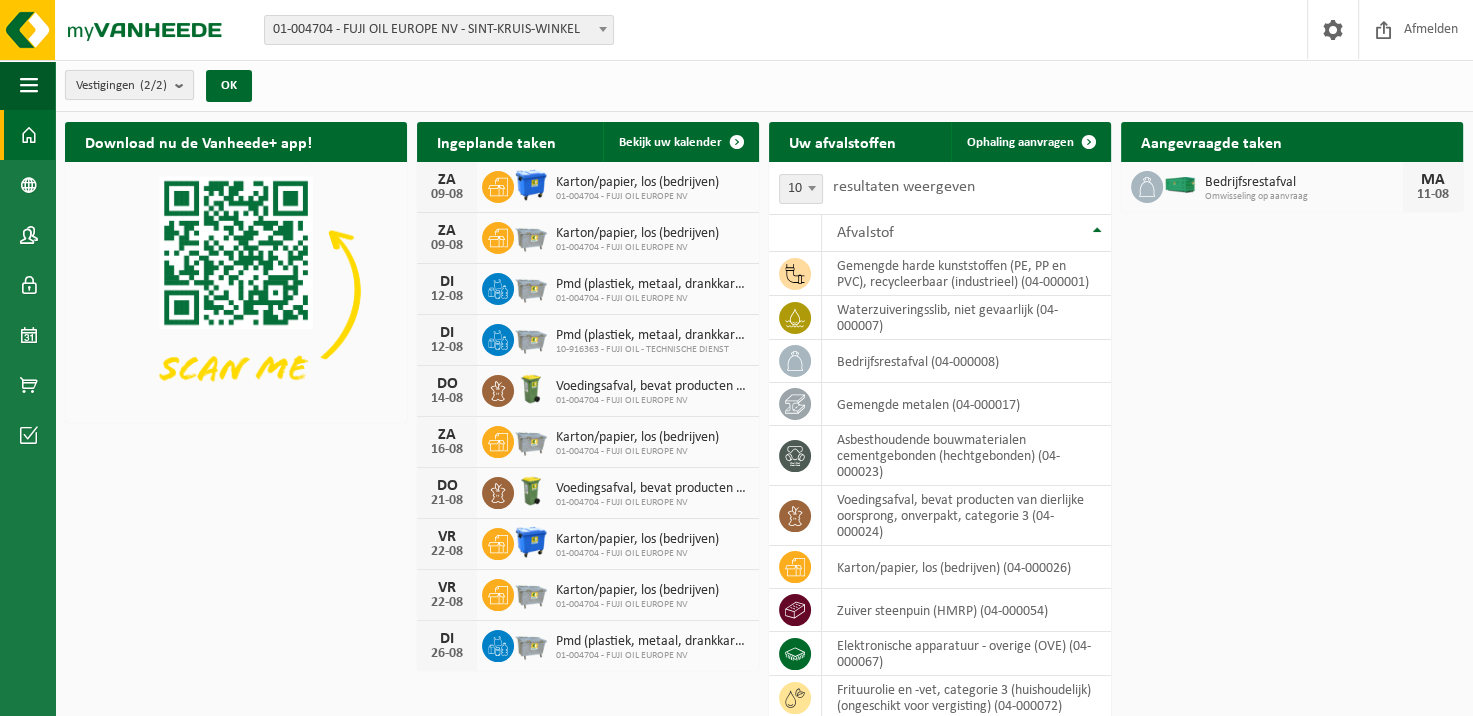click at bounding box center (184, 85) 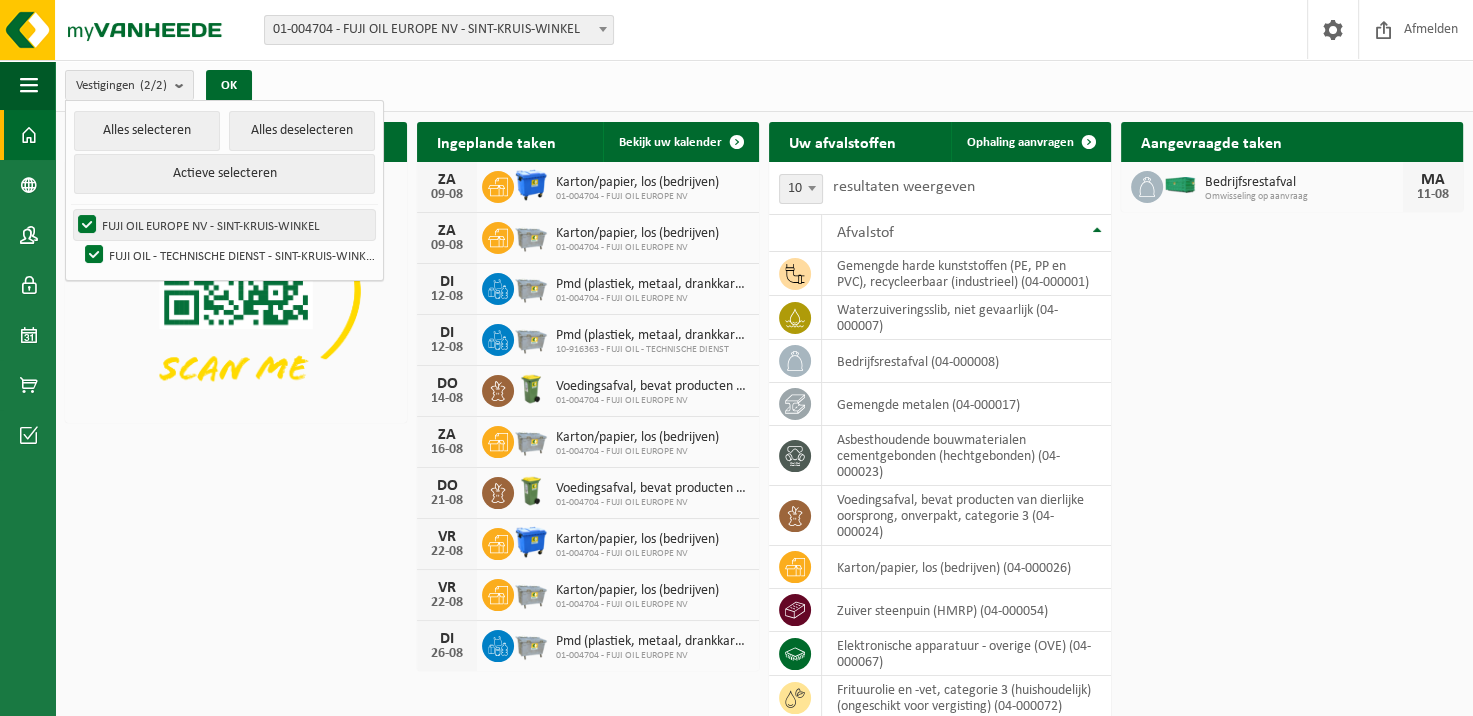 click on "FUJI OIL EUROPE NV - SINT-KRUIS-WINKEL" at bounding box center (224, 225) 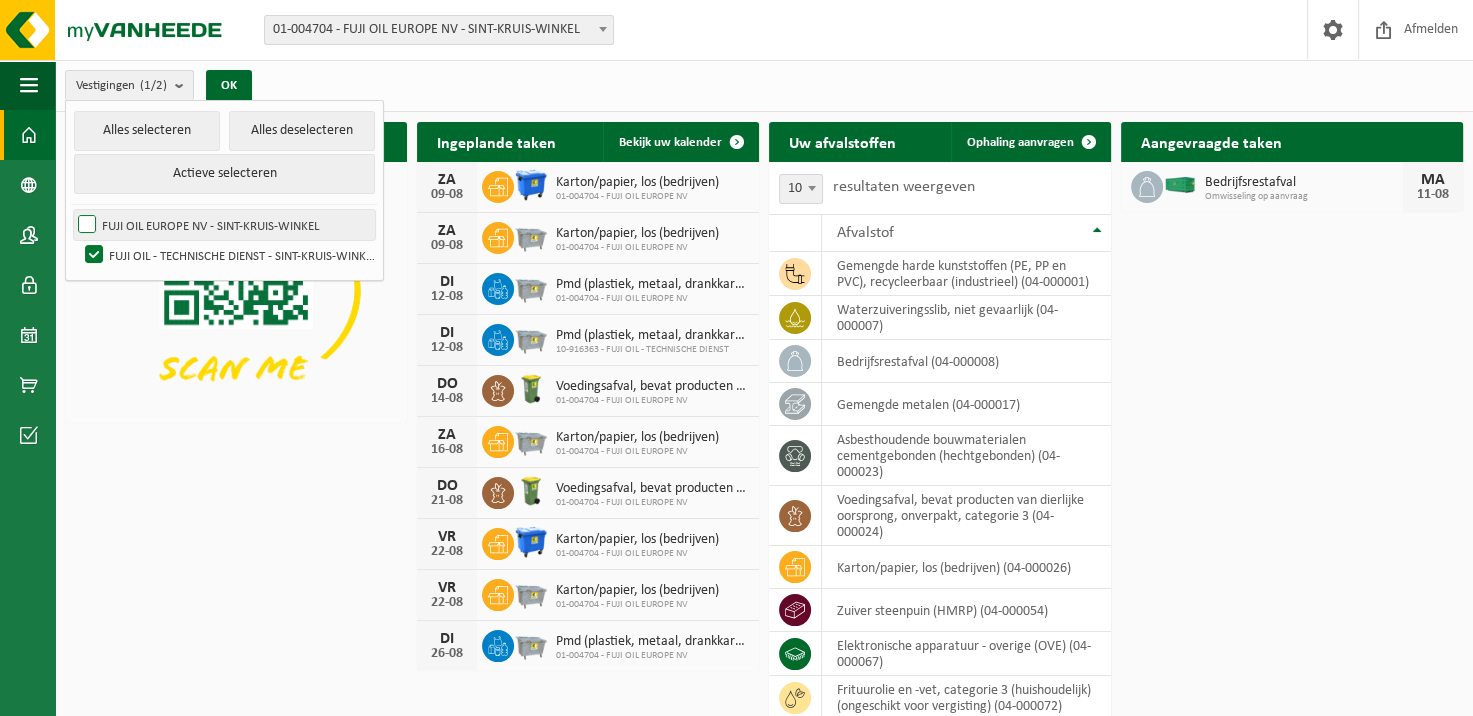 click on "FUJI OIL EUROPE NV - SINT-KRUIS-WINKEL" at bounding box center (224, 225) 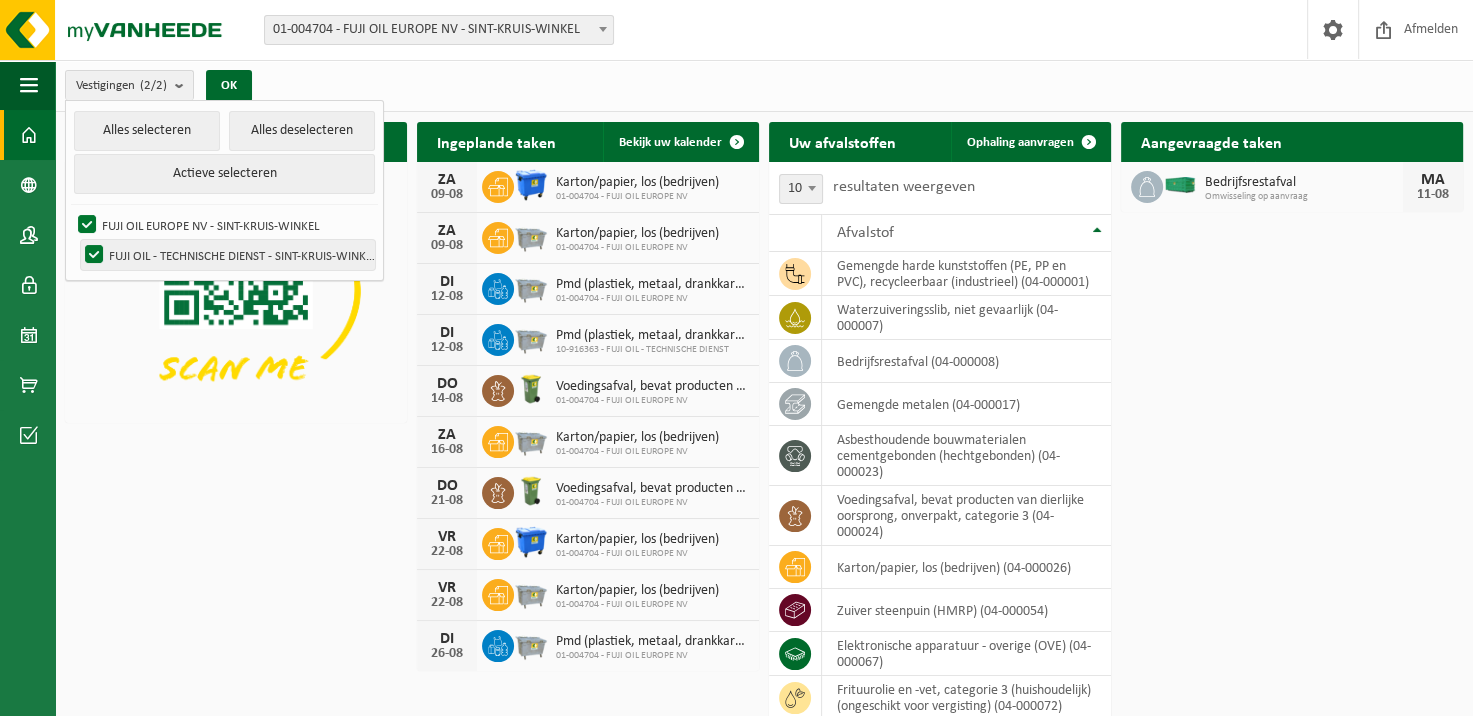 click on "FUJI OIL - TECHNISCHE DIENST - SINT-KRUIS-WINKEL" at bounding box center [228, 255] 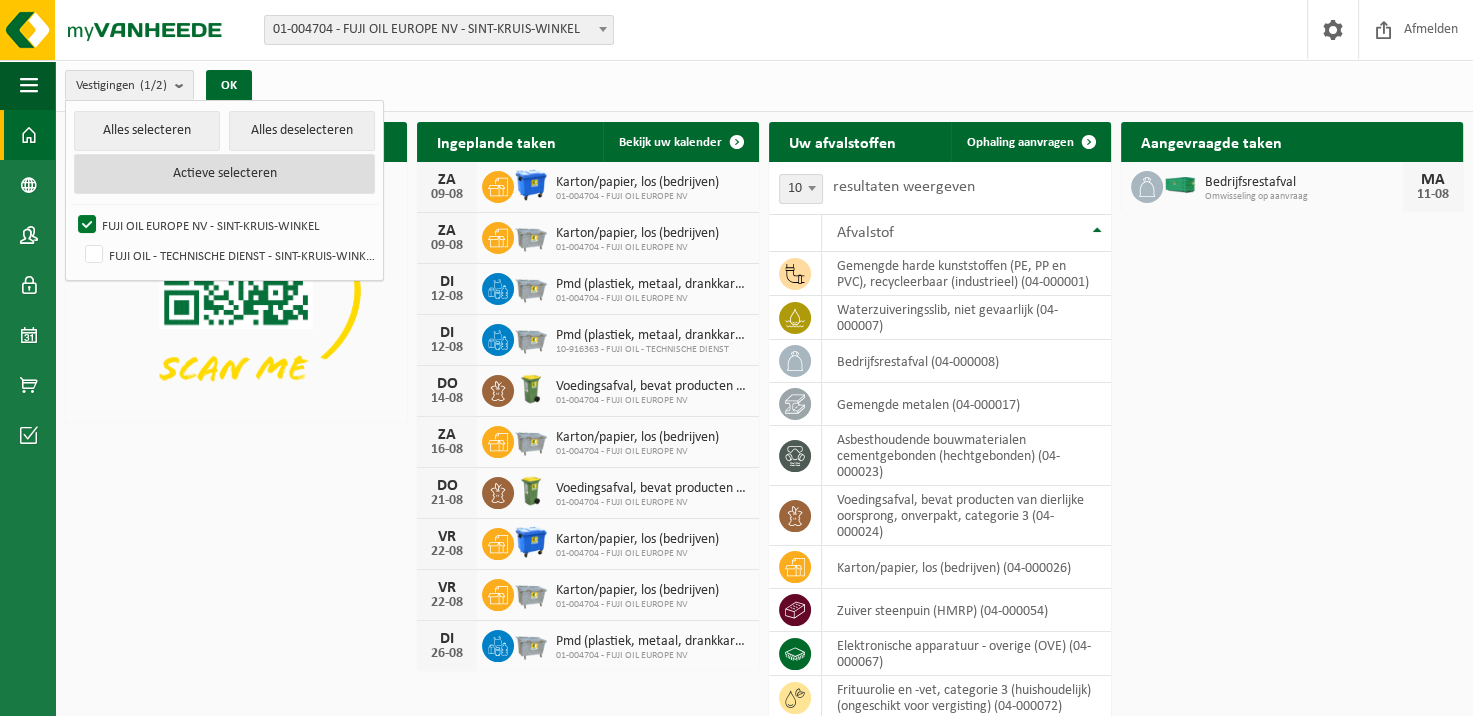 click on "Actieve selecteren" at bounding box center [224, 174] 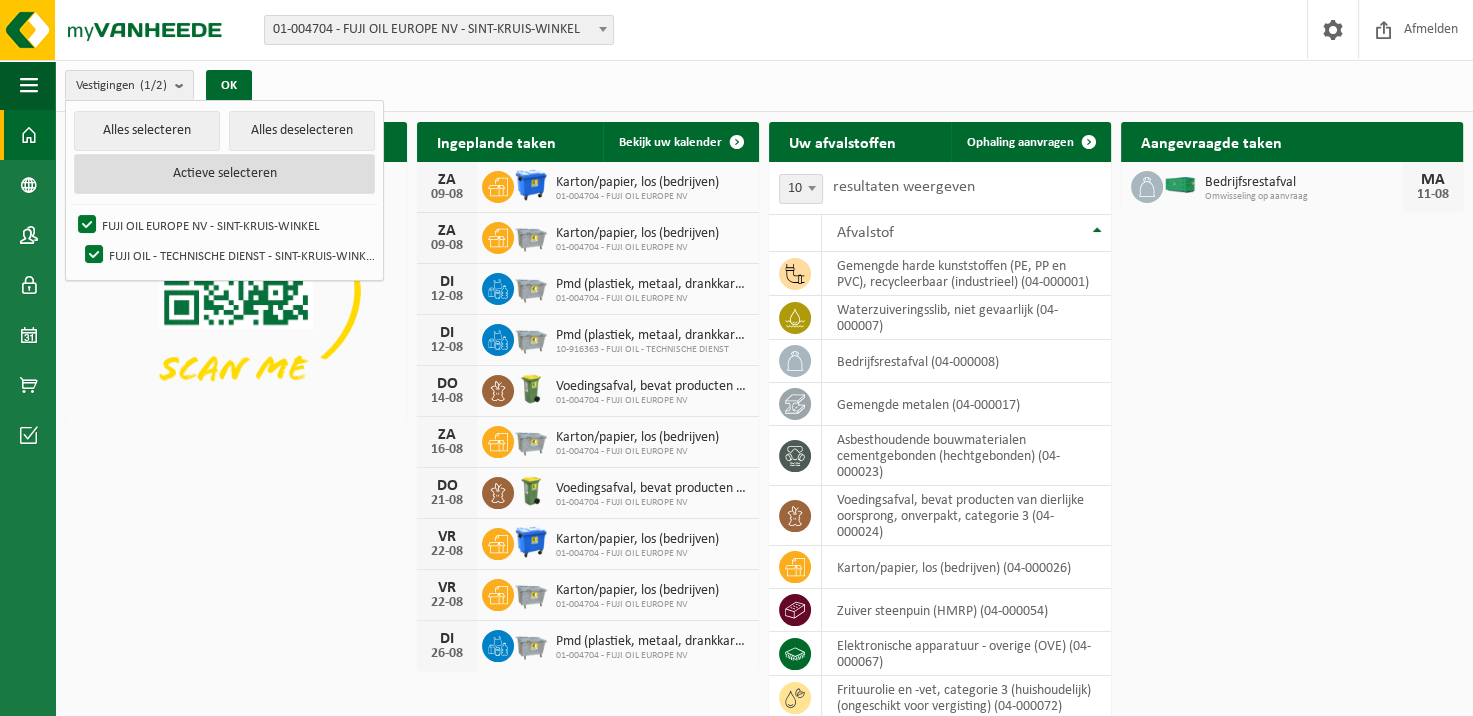 checkbox on "true" 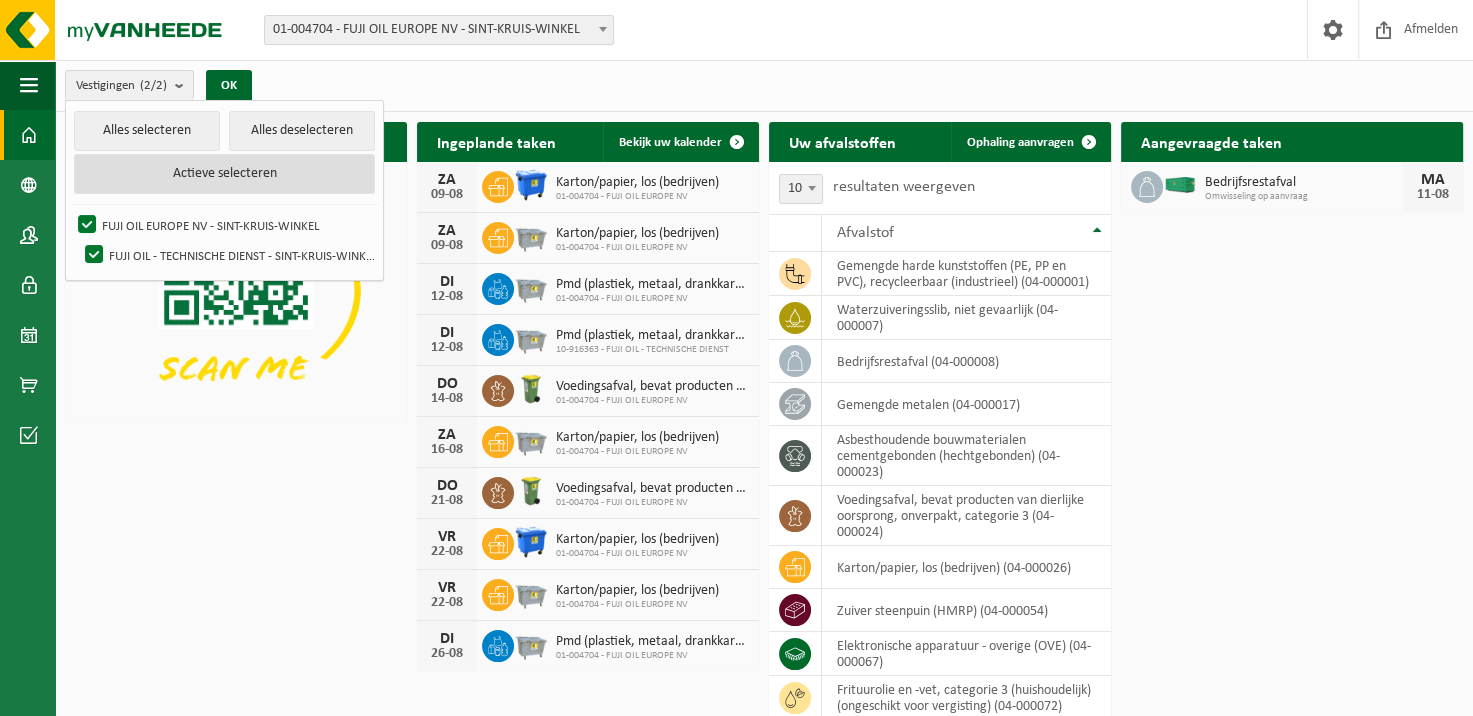 click on "Actieve selecteren" at bounding box center [224, 174] 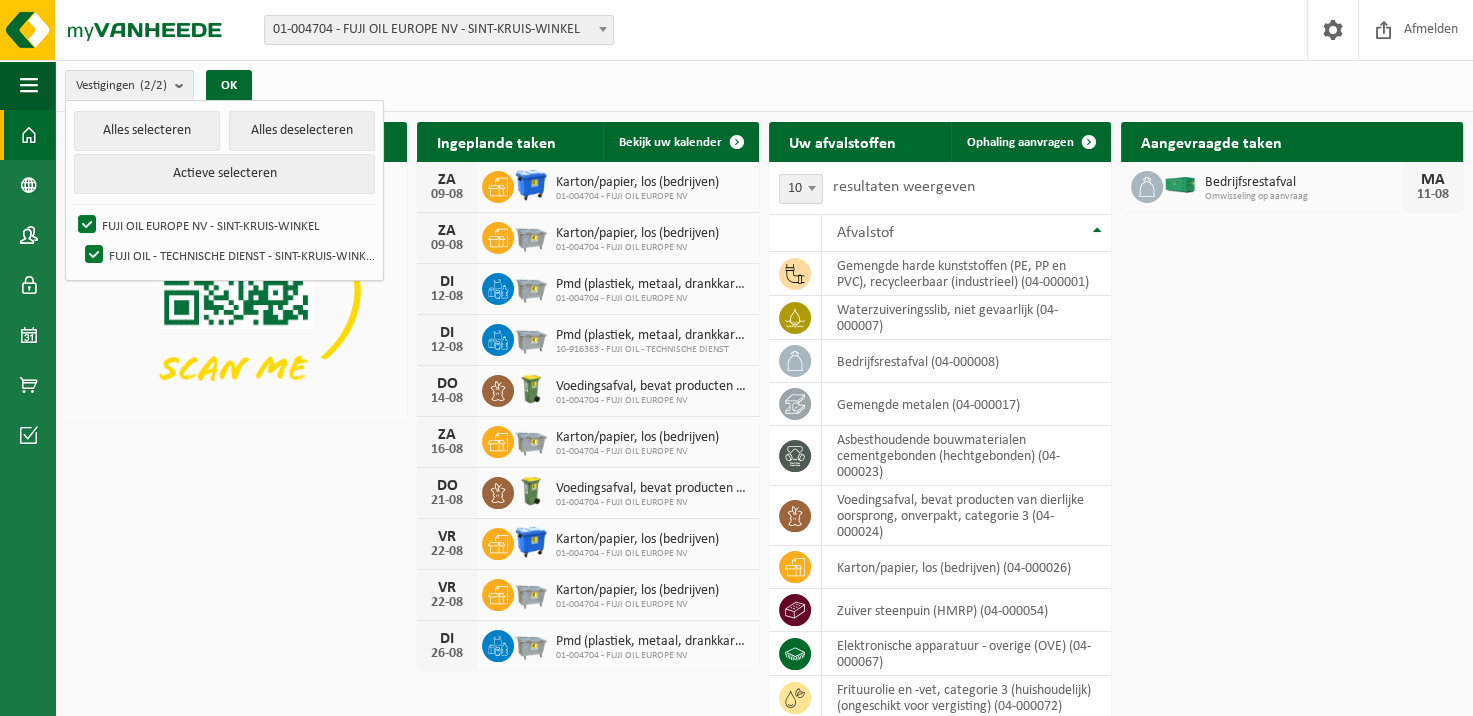 click on "Download nu de Vanheede+ app!       Verberg                           Ingeplande taken       Bekijk uw kalender                                        ZA     09-08                                Karton/papier, los (bedrijven)   01-004704 - FUJI OIL EUROPE NV              ZA     09-08                                Karton/papier, los (bedrijven)   01-004704 - FUJI OIL EUROPE NV              DI     12-08                                                Pmd (plastiek, metaal, drankkartons) (bedrijven)   01-004704 - FUJI OIL EUROPE NV              DI     12-08                                                Pmd (plastiek, metaal, drankkartons) (bedrijven)   10-916363 - FUJI OIL - TECHNISCHE DIENST              DO     14-08                                Voedingsafval, bevat producten van dierlijke oorsprong, onverpakt, categorie 3   01-004704 - FUJI OIL EUROPE NV              ZA     16-08                                Karton/papier, los (bedrijven)   01-004704 - FUJI OIL EUROPE NV              DO     21-08" at bounding box center [764, 438] 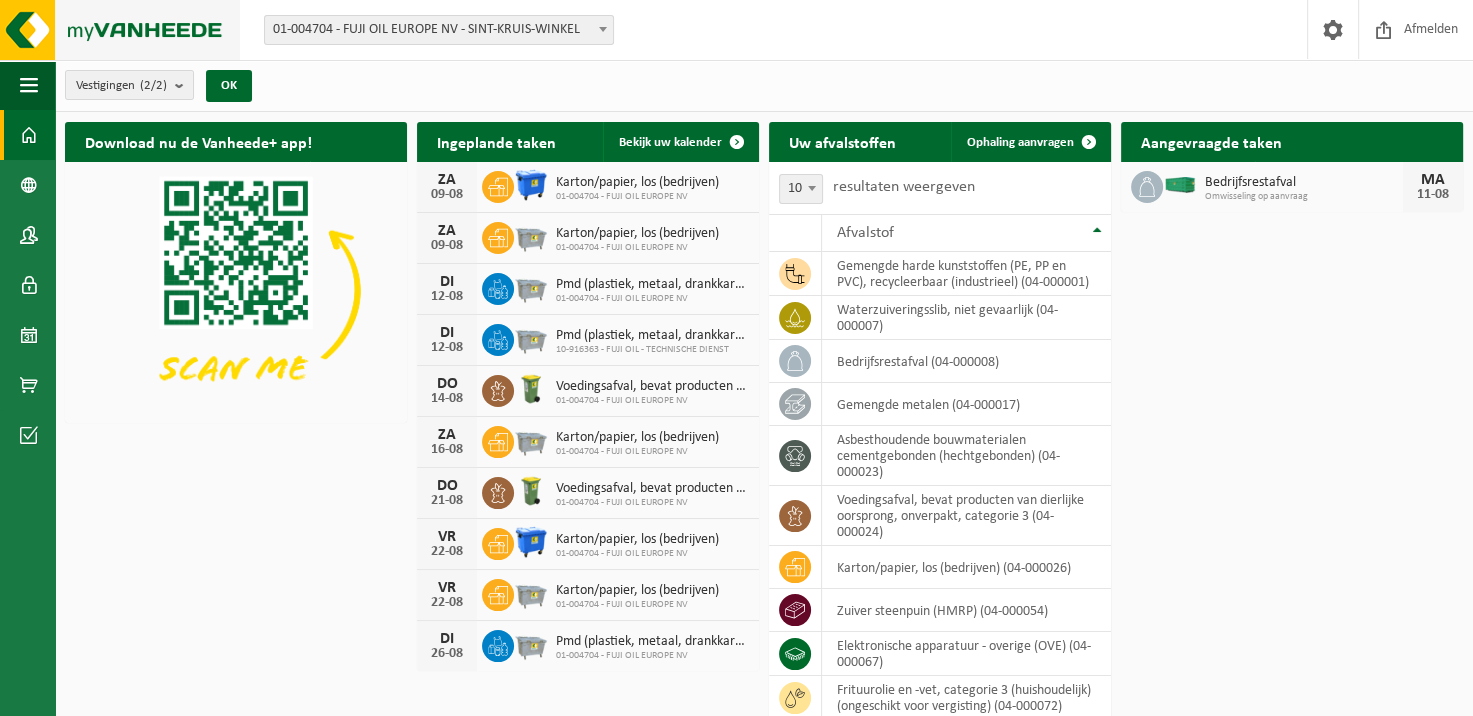 click at bounding box center [120, 30] 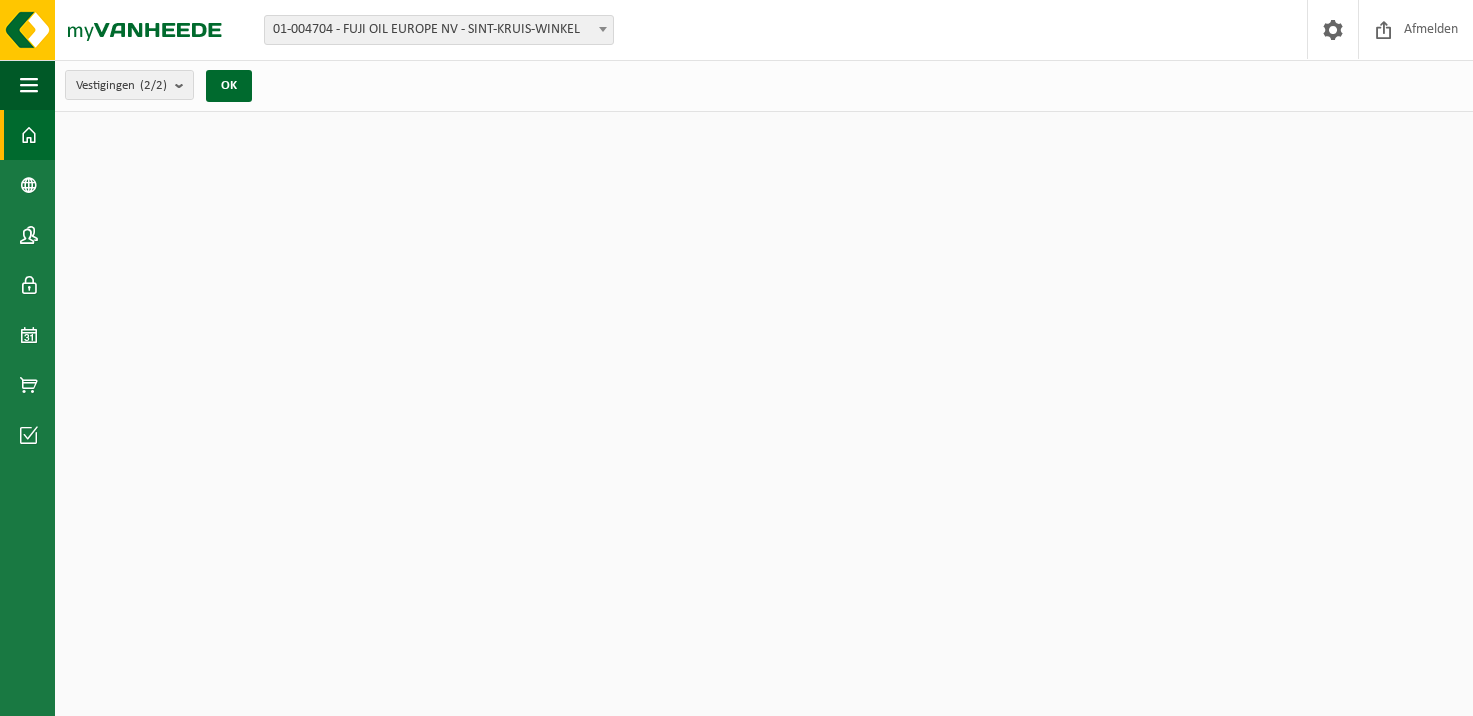 scroll, scrollTop: 0, scrollLeft: 0, axis: both 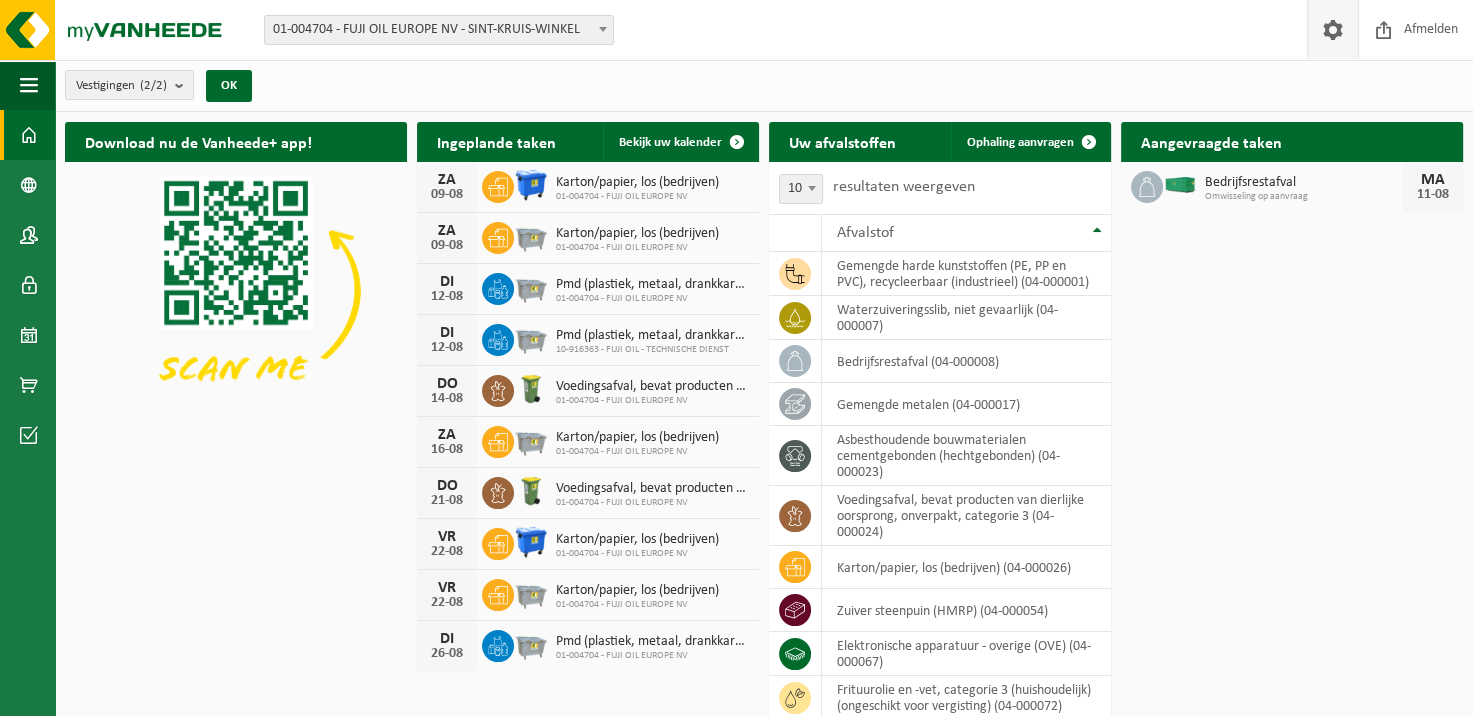 click at bounding box center [1333, 29] 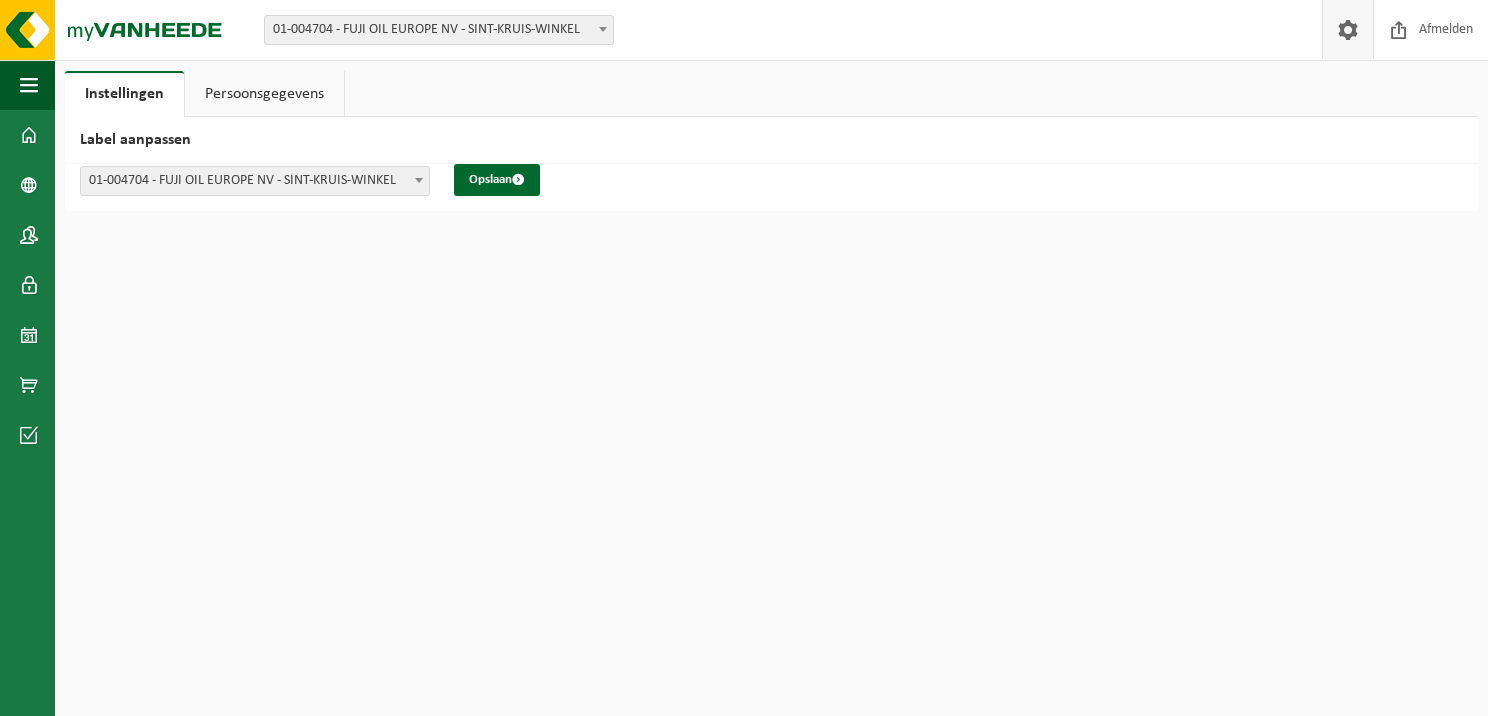 scroll, scrollTop: 0, scrollLeft: 0, axis: both 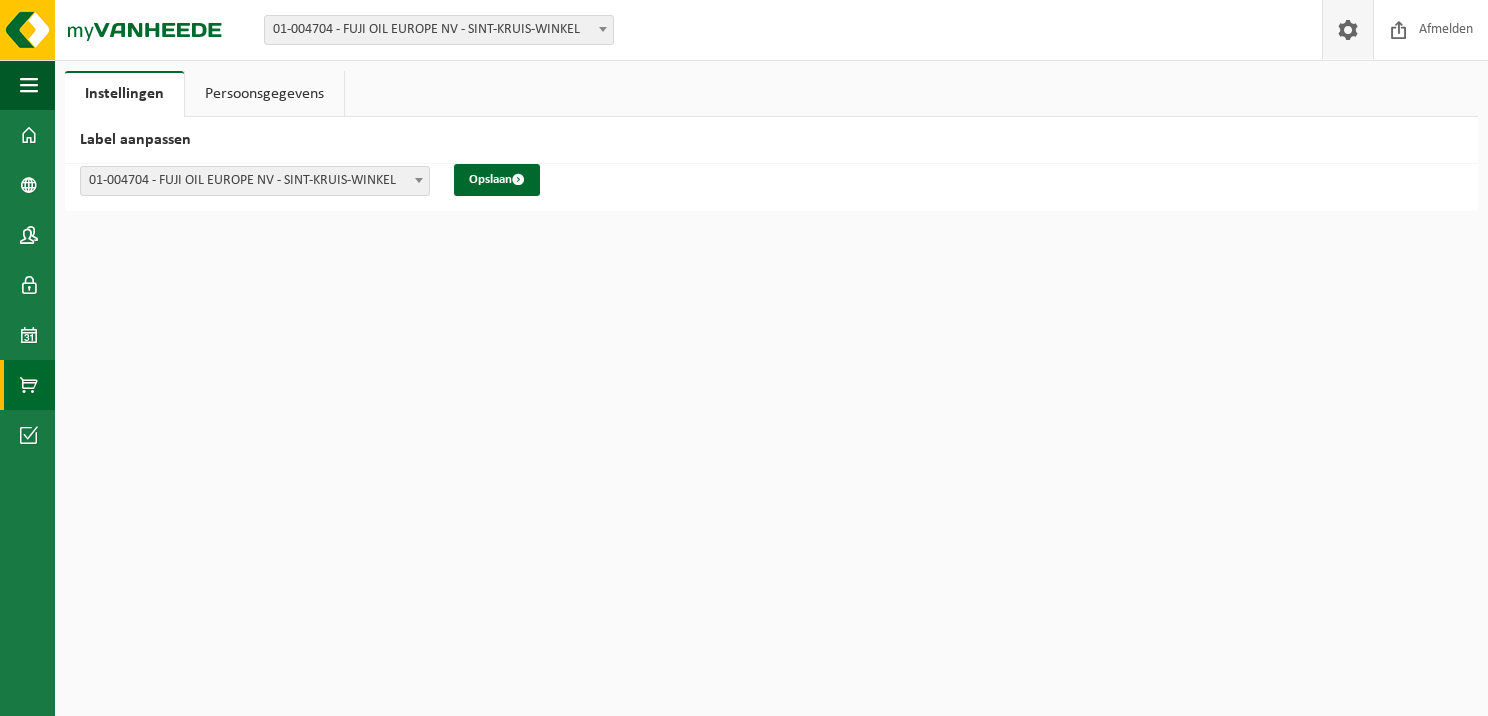 click at bounding box center (29, 385) 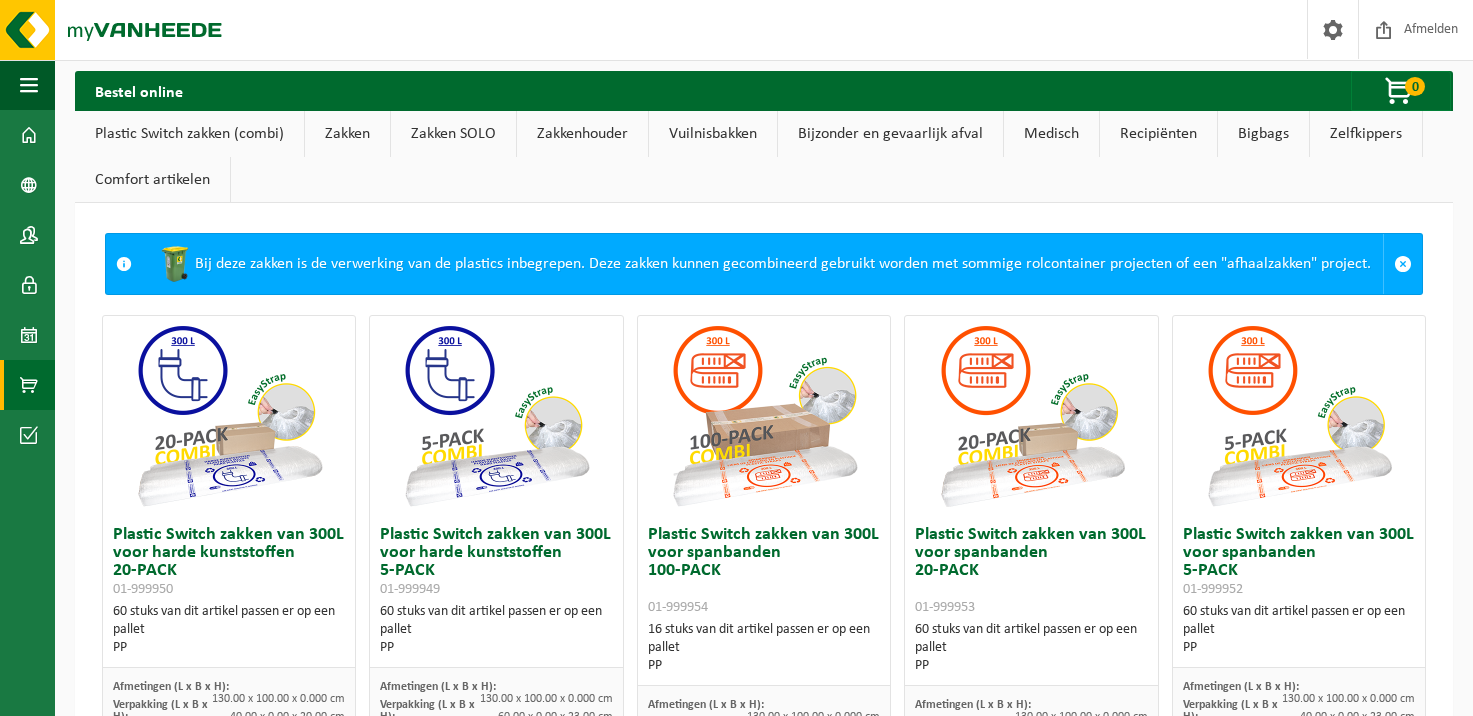 scroll, scrollTop: 0, scrollLeft: 0, axis: both 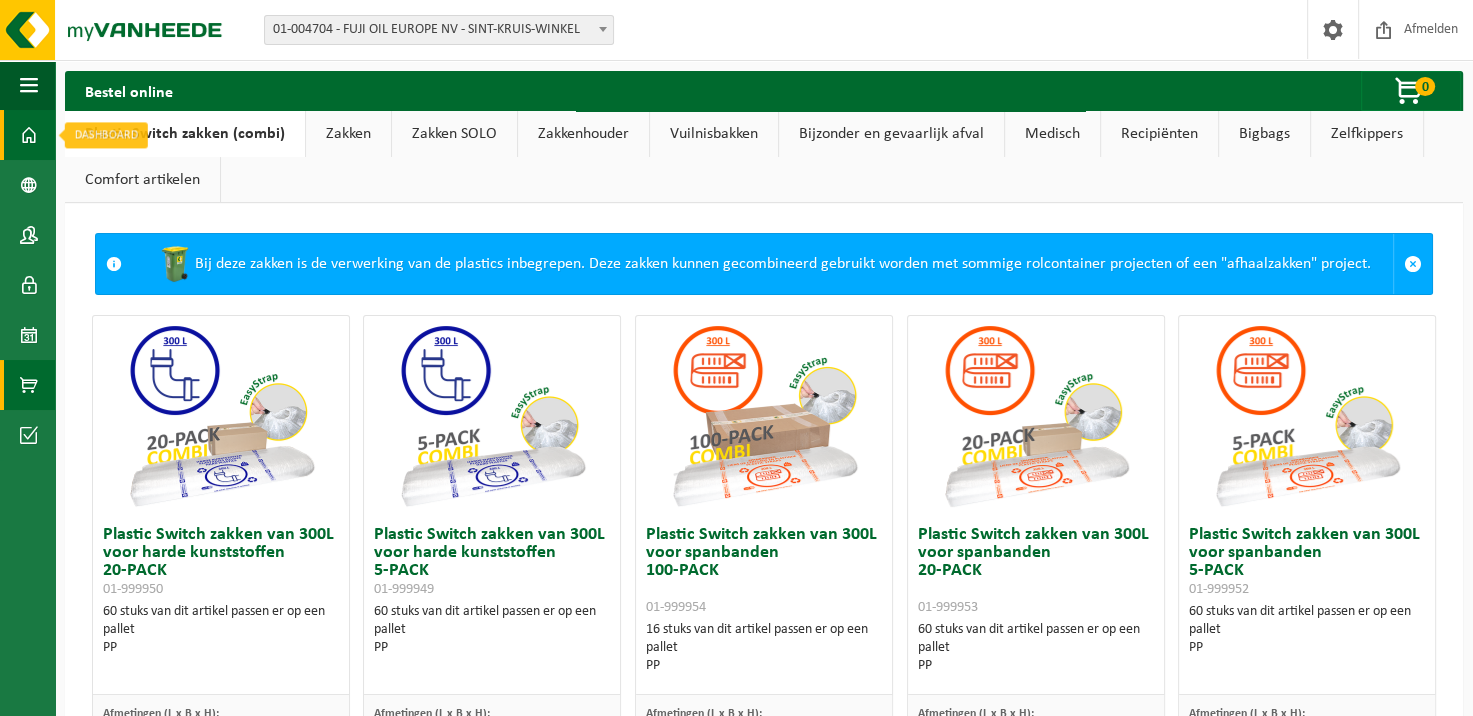 click on "Dashboard" at bounding box center [27, 135] 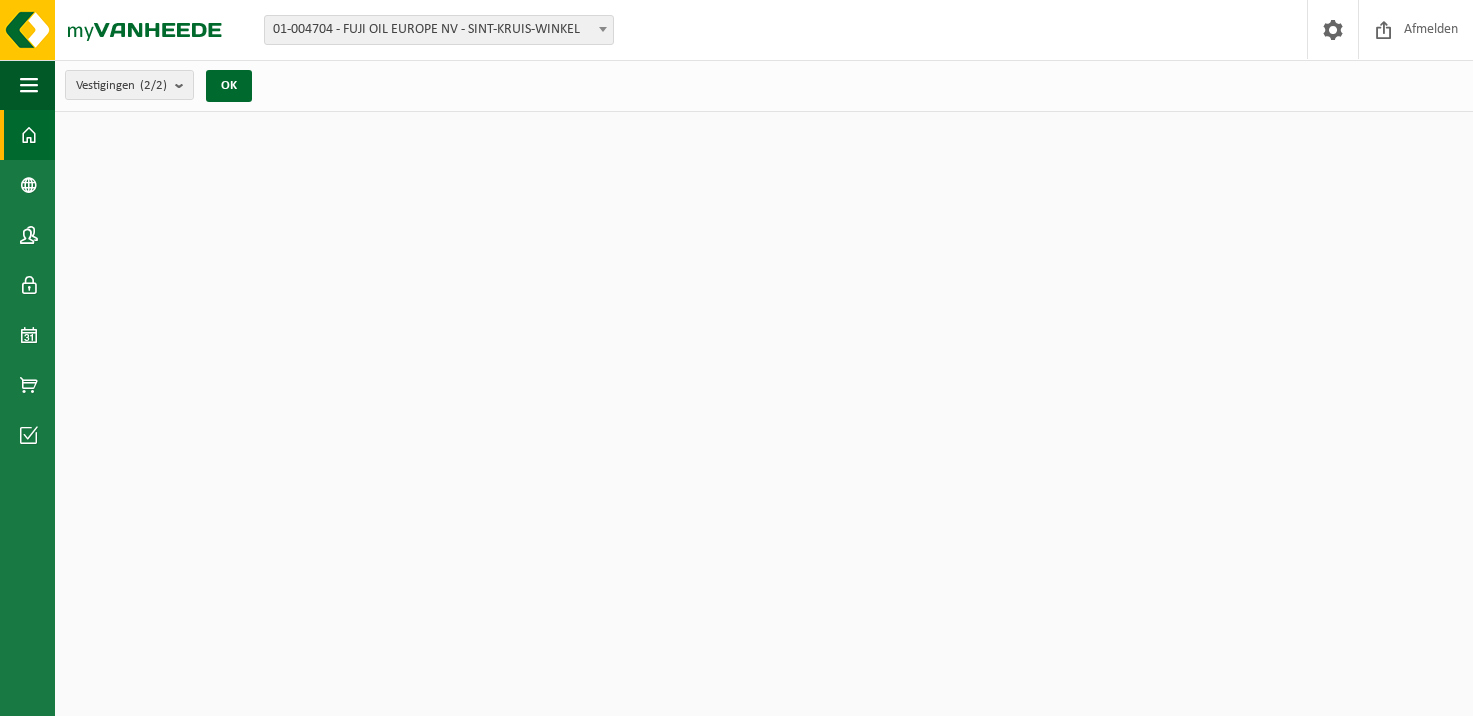 scroll, scrollTop: 0, scrollLeft: 0, axis: both 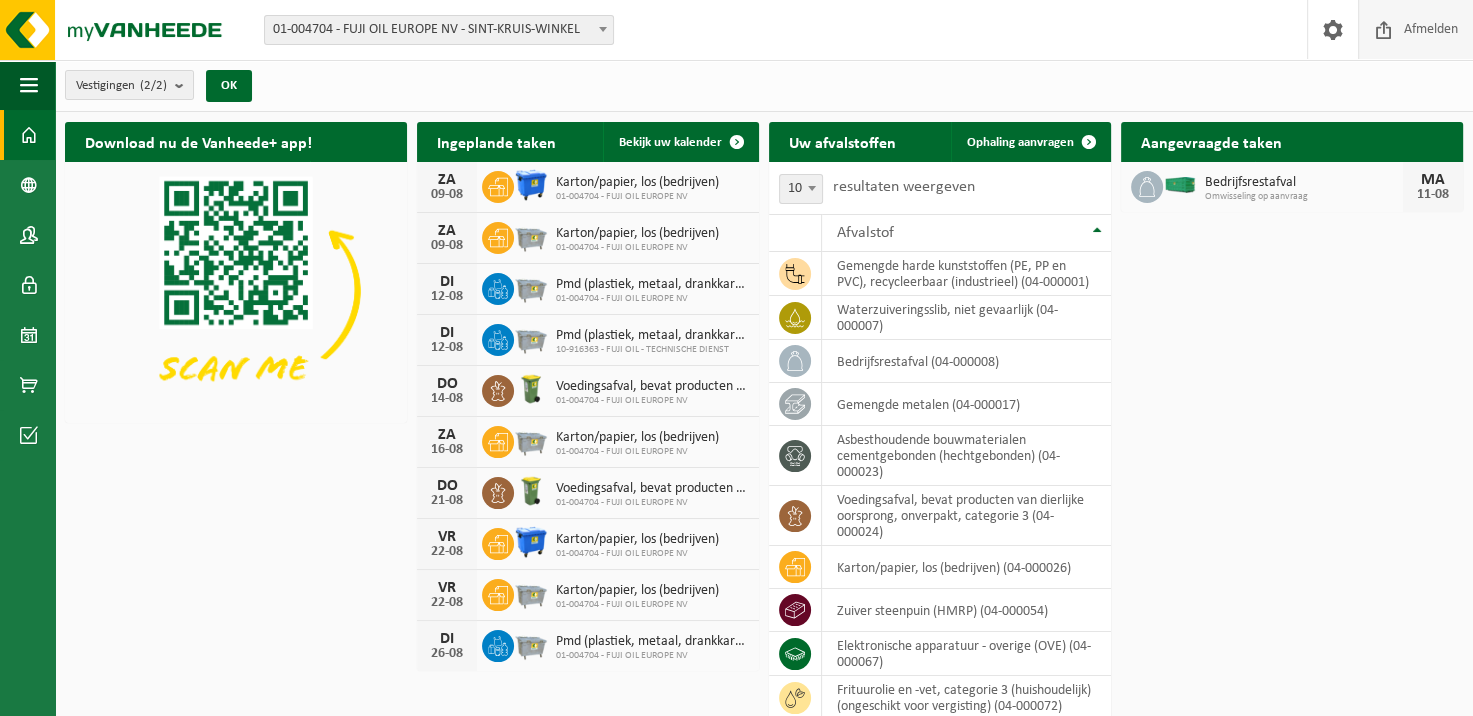 click on "Afmelden" at bounding box center [1431, 29] 